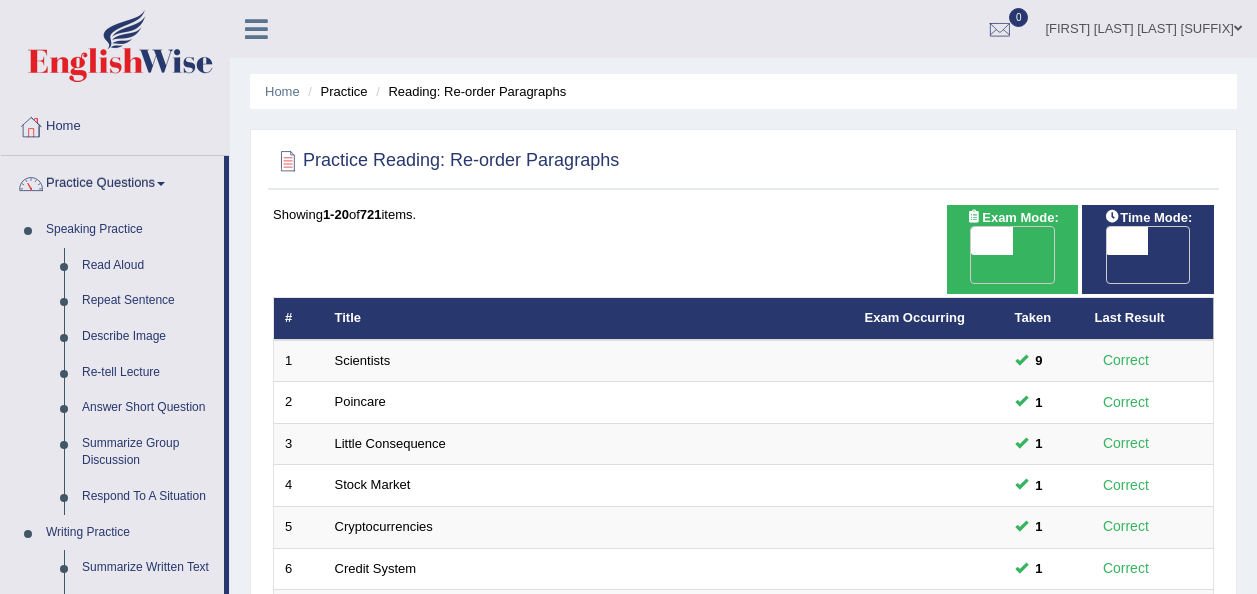 scroll, scrollTop: 466, scrollLeft: 0, axis: vertical 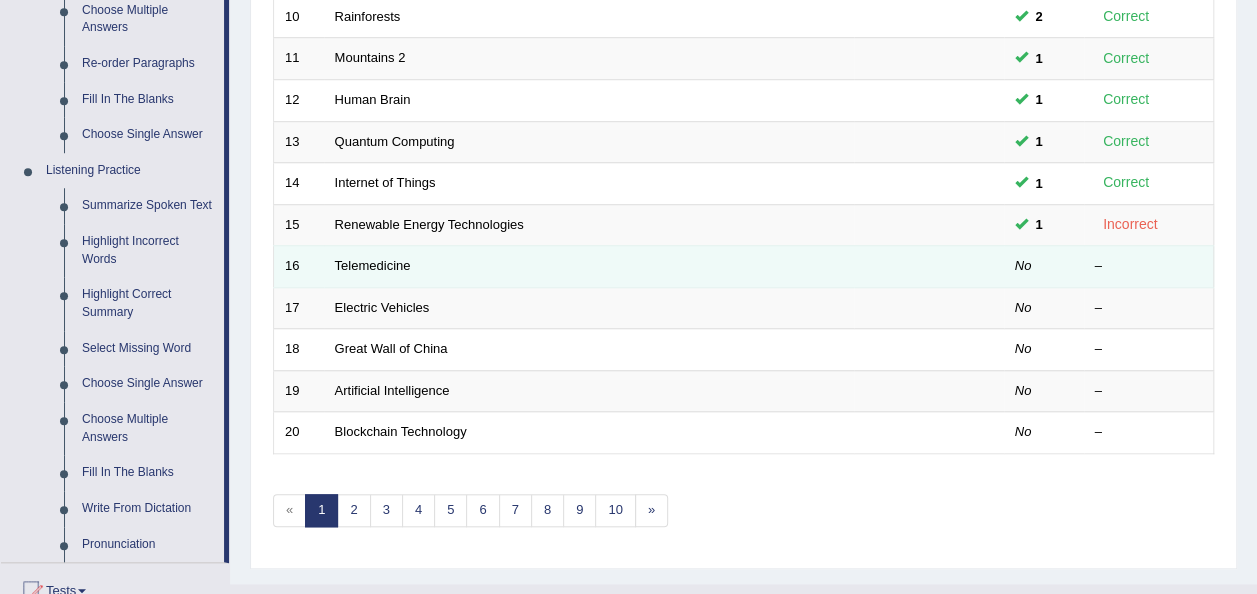 click on "Telemedicine" at bounding box center [589, 267] 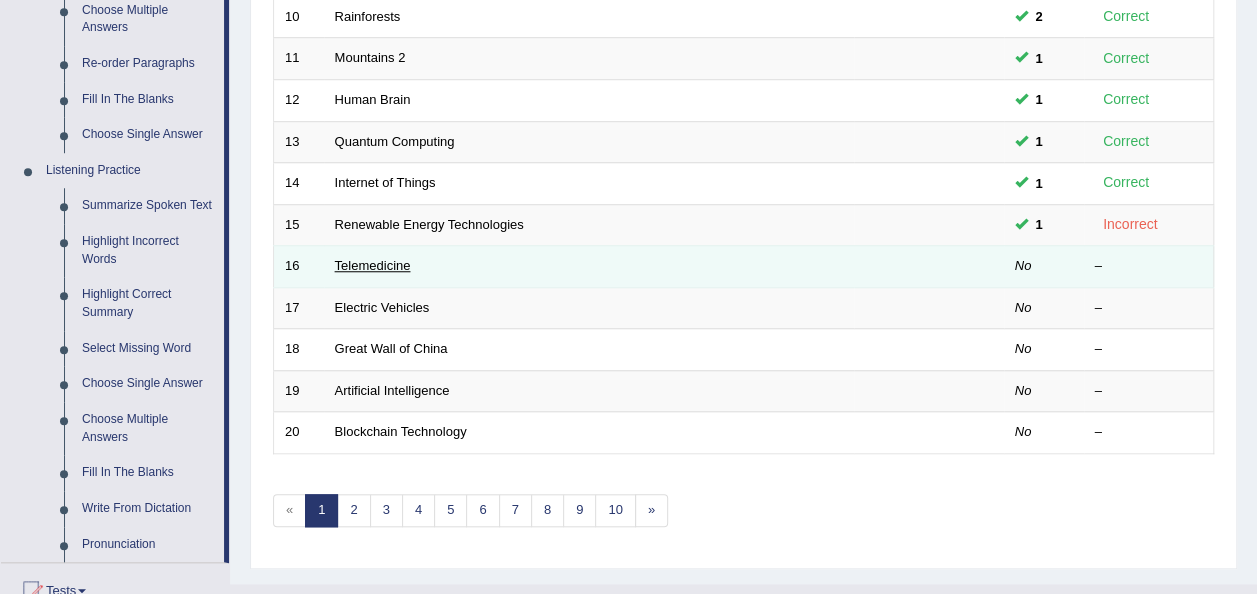 click on "Telemedicine" at bounding box center (373, 265) 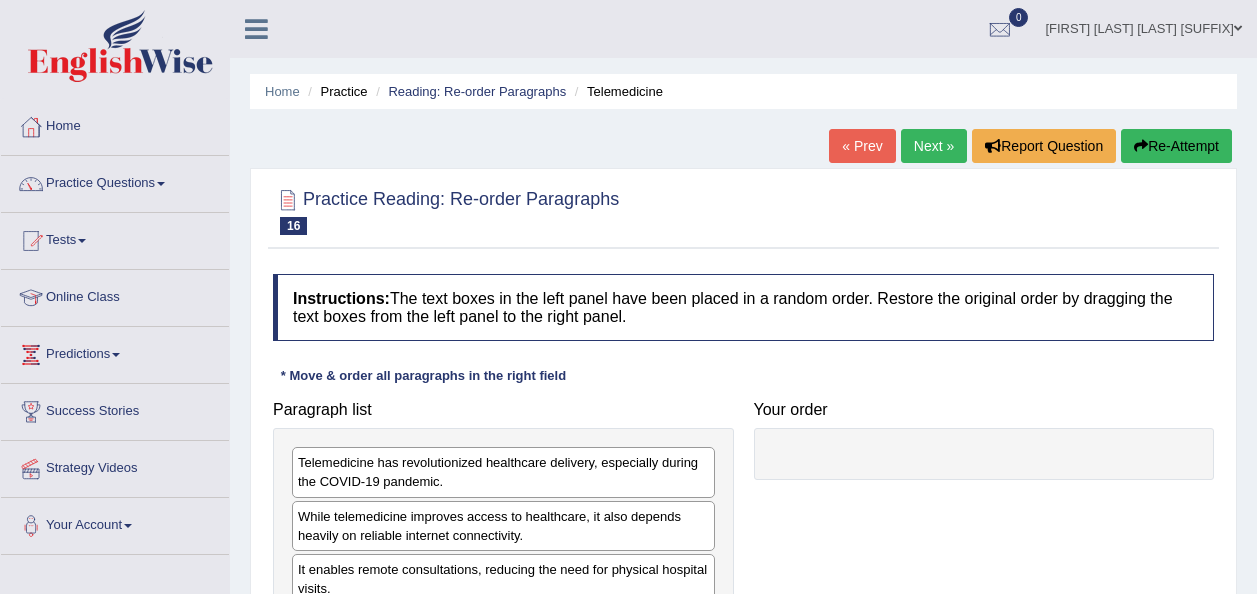 scroll, scrollTop: 212, scrollLeft: 0, axis: vertical 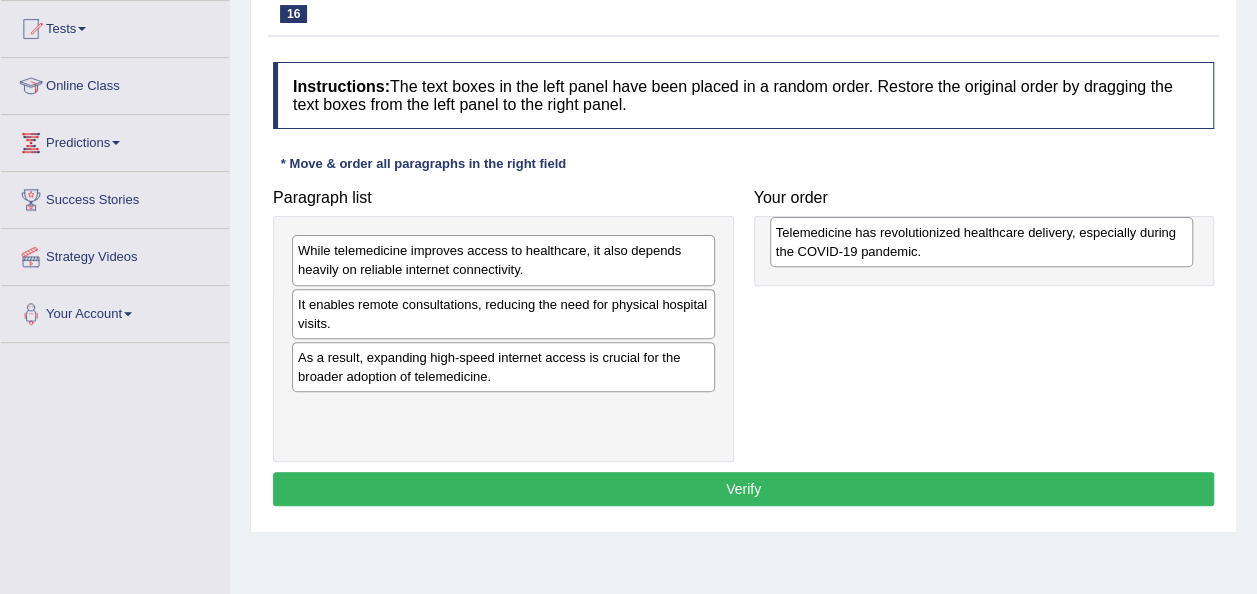 drag, startPoint x: 414, startPoint y: 260, endPoint x: 890, endPoint y: 238, distance: 476.50812 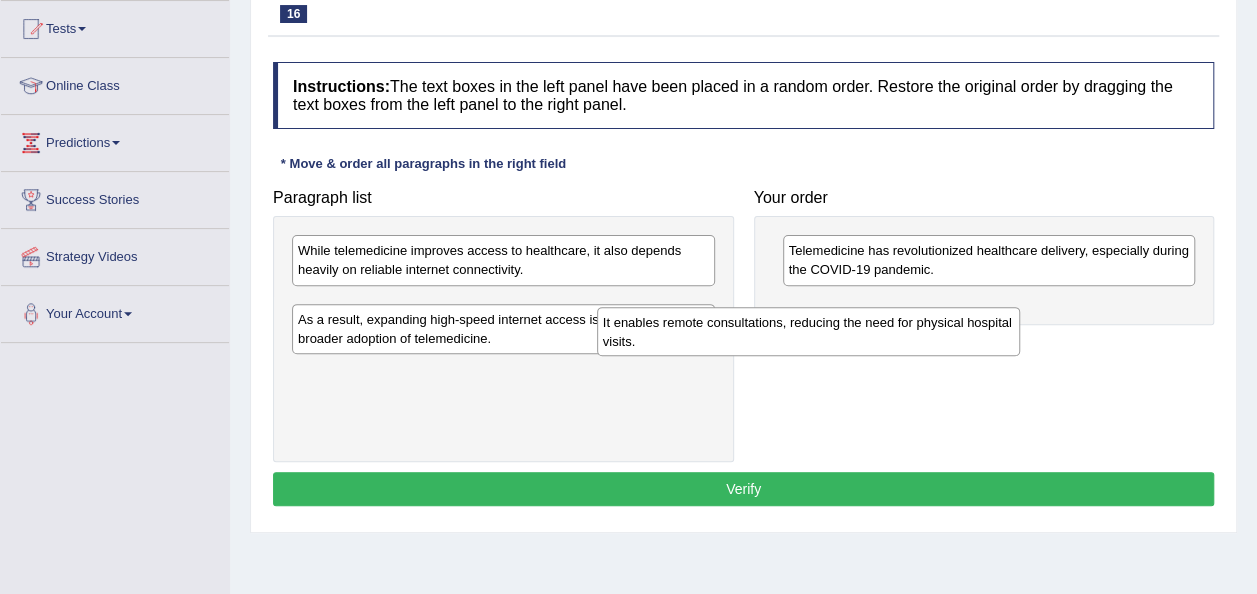 drag, startPoint x: 435, startPoint y: 315, endPoint x: 835, endPoint y: 352, distance: 401.7076 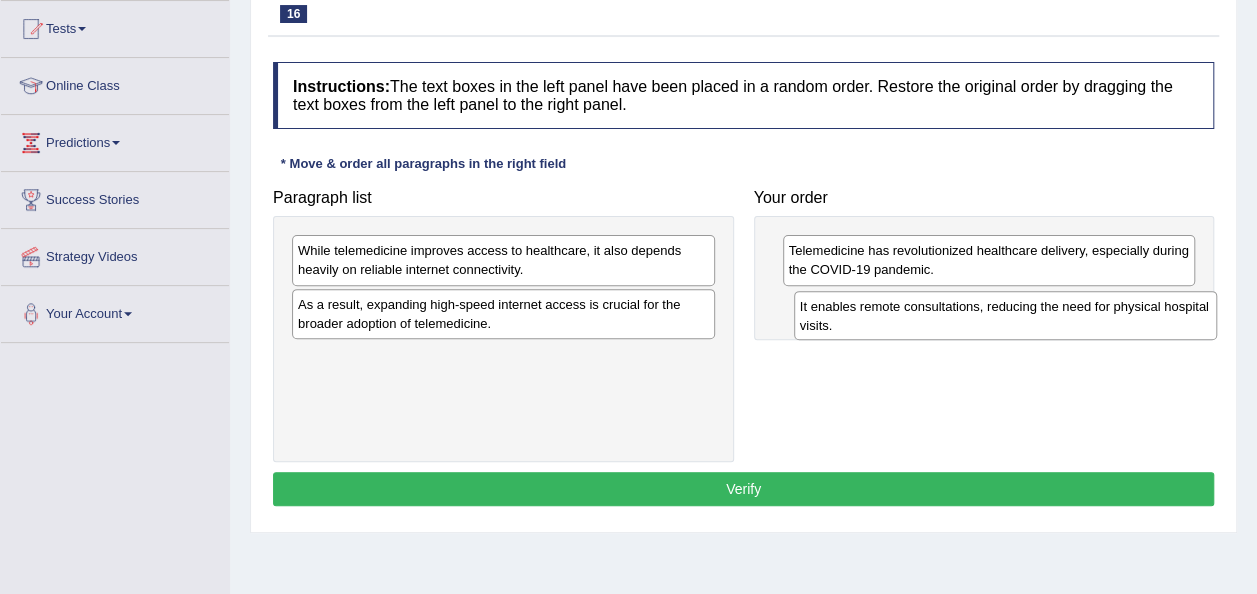 drag, startPoint x: 415, startPoint y: 317, endPoint x: 901, endPoint y: 318, distance: 486.00104 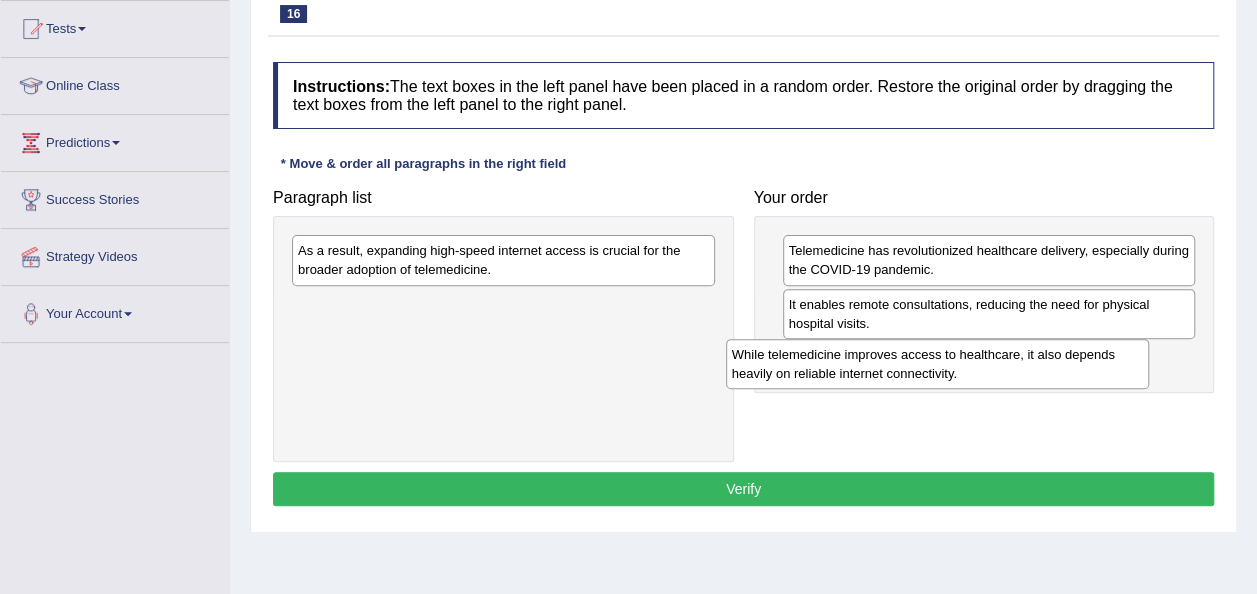drag, startPoint x: 381, startPoint y: 253, endPoint x: 852, endPoint y: 362, distance: 483.44803 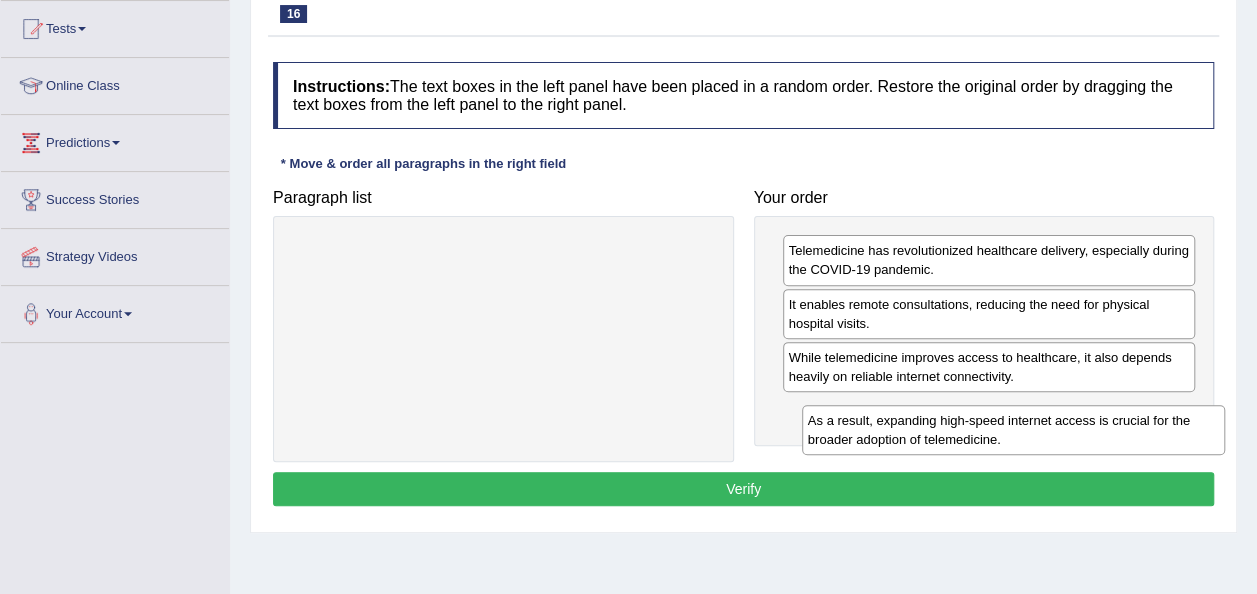 drag, startPoint x: 362, startPoint y: 245, endPoint x: 881, endPoint y: 415, distance: 546.13275 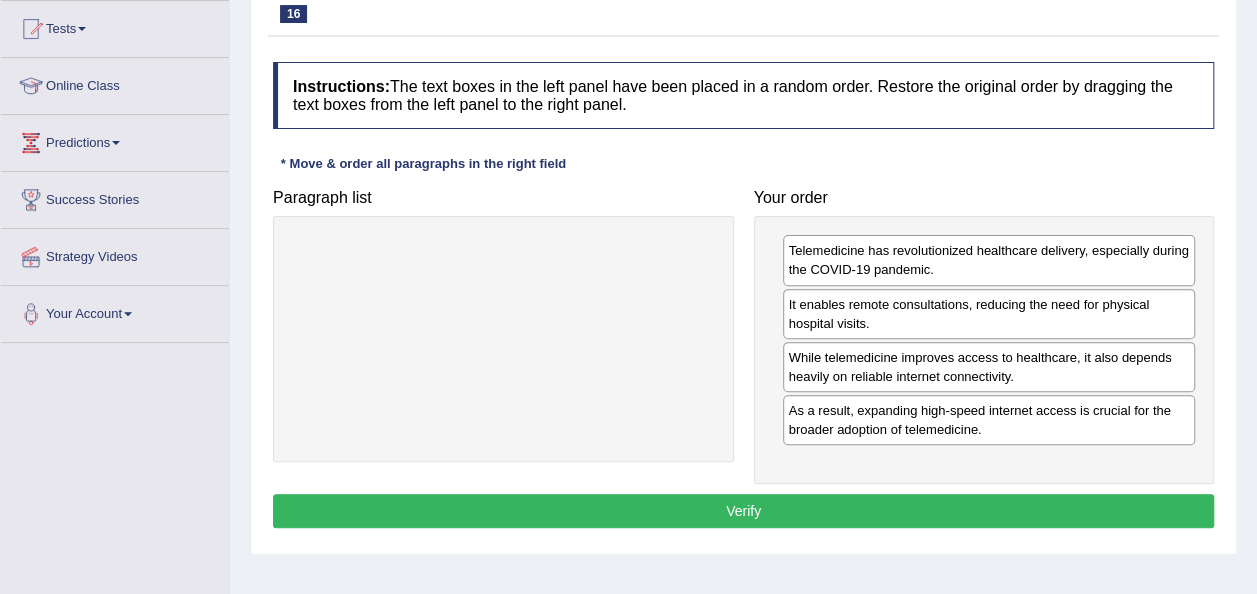 click on "Verify" at bounding box center [743, 511] 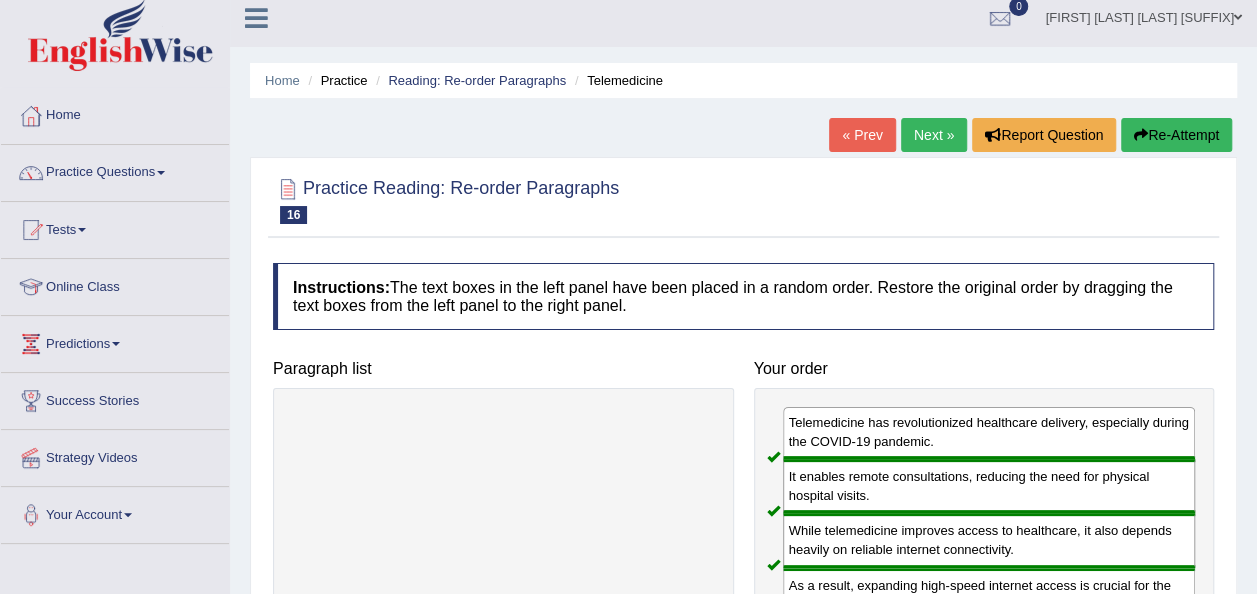 scroll, scrollTop: 0, scrollLeft: 0, axis: both 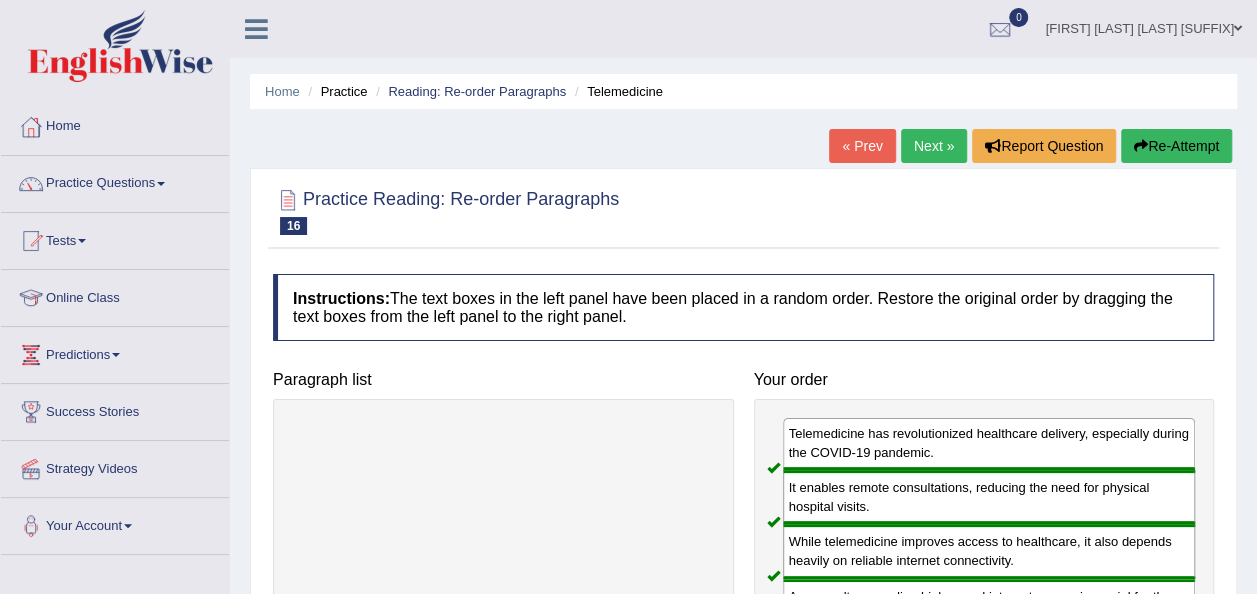 click on "Next »" at bounding box center (934, 146) 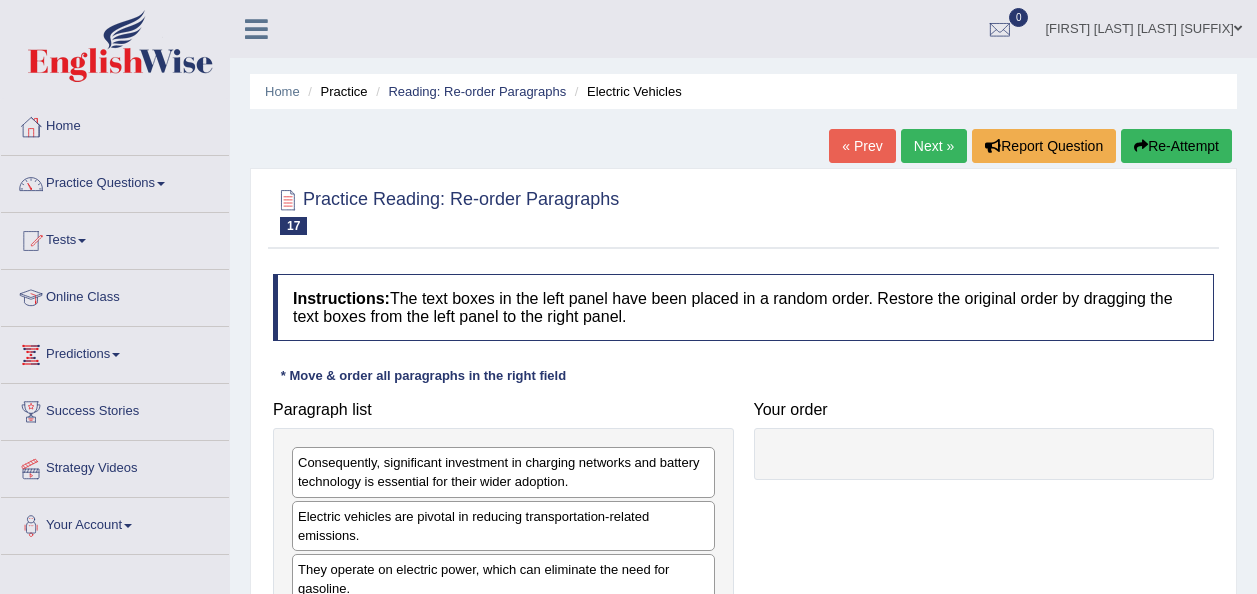 scroll, scrollTop: 240, scrollLeft: 0, axis: vertical 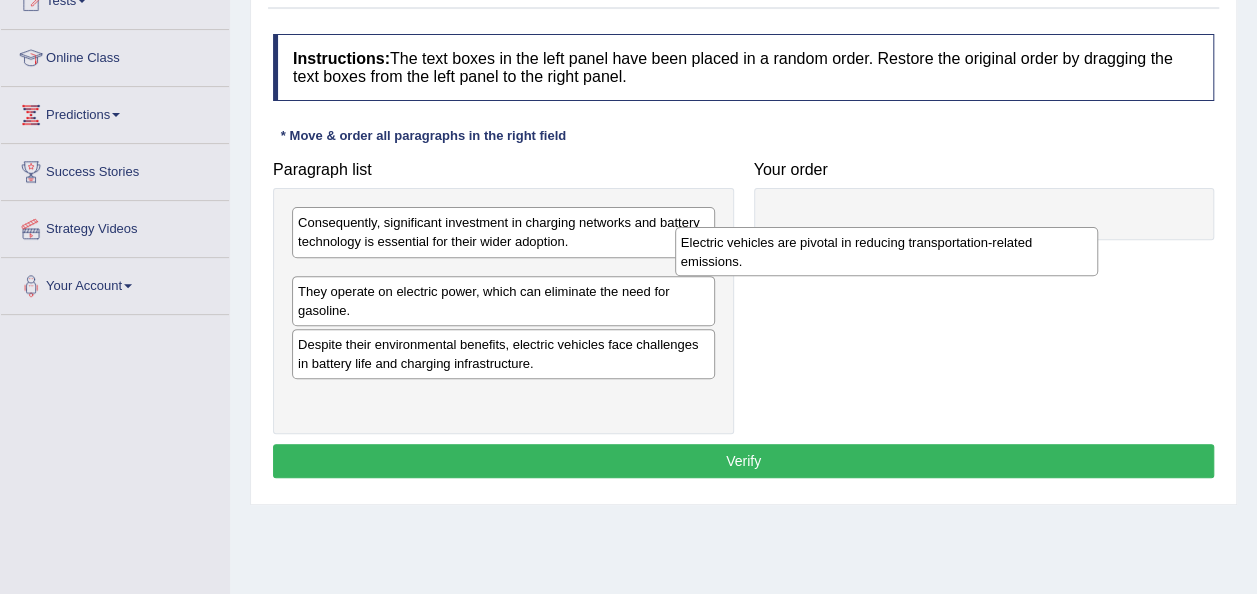 drag, startPoint x: 454, startPoint y: 283, endPoint x: 891, endPoint y: 178, distance: 449.43744 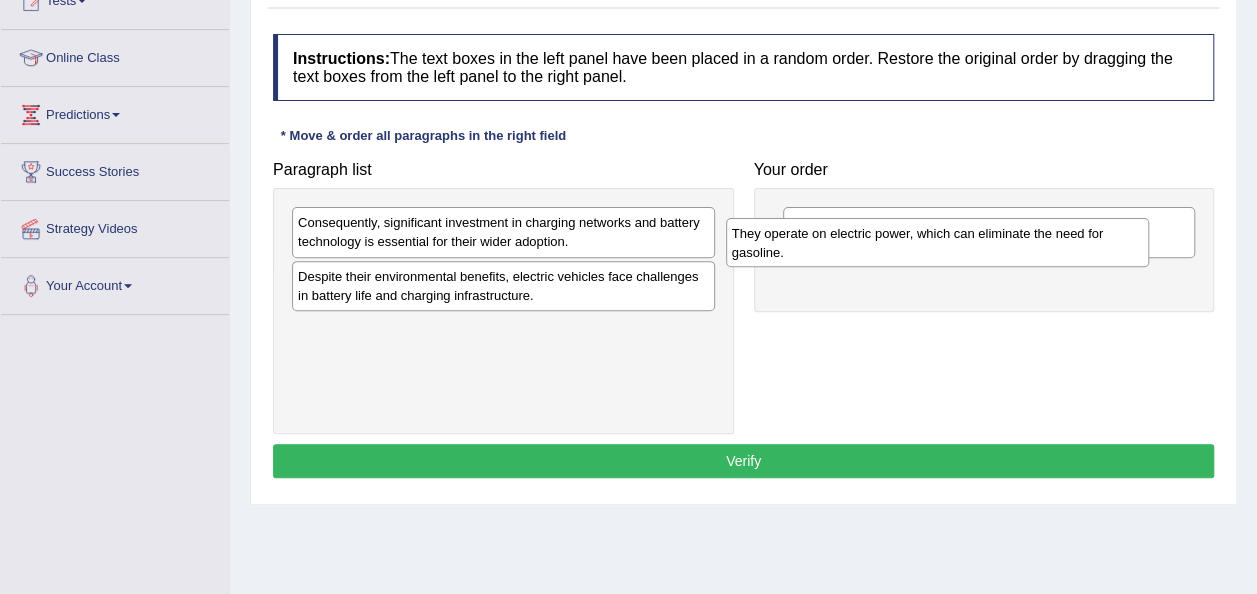 drag, startPoint x: 428, startPoint y: 300, endPoint x: 875, endPoint y: 286, distance: 447.21918 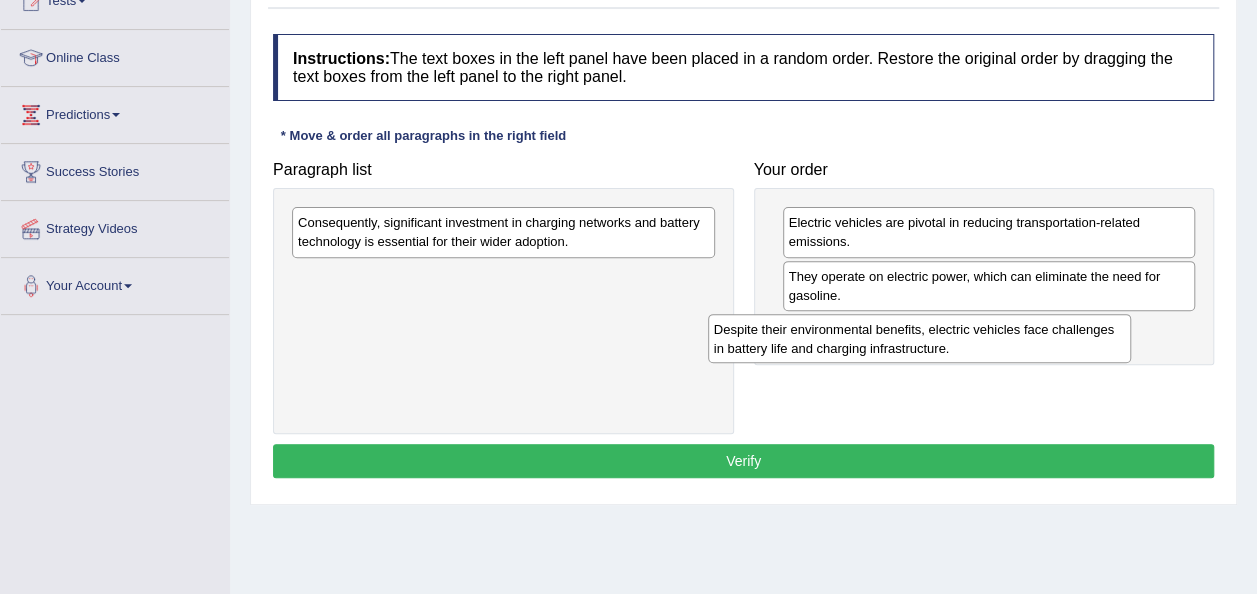 drag, startPoint x: 446, startPoint y: 284, endPoint x: 886, endPoint y: 328, distance: 442.19452 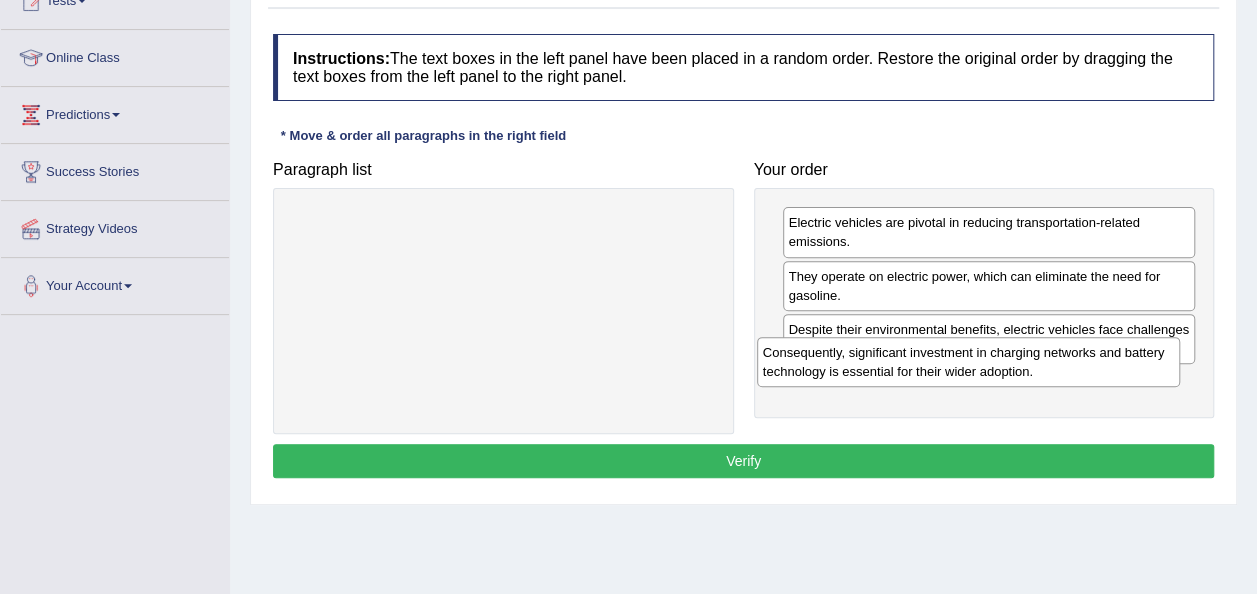 drag, startPoint x: 455, startPoint y: 236, endPoint x: 920, endPoint y: 366, distance: 482.8302 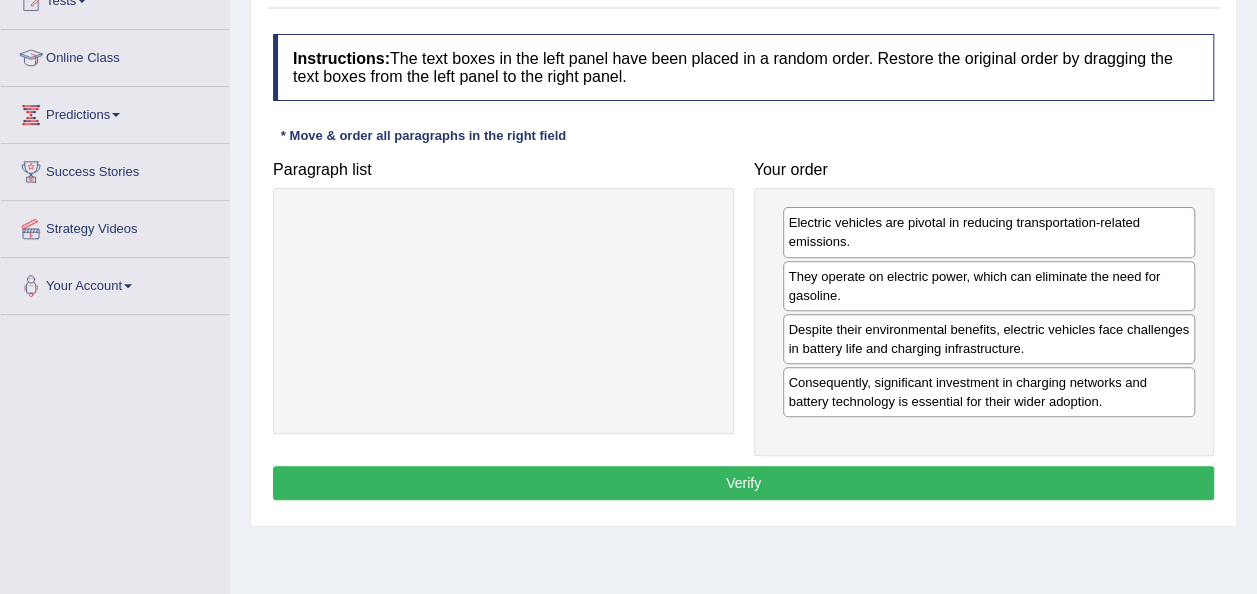 click on "Verify" at bounding box center (743, 483) 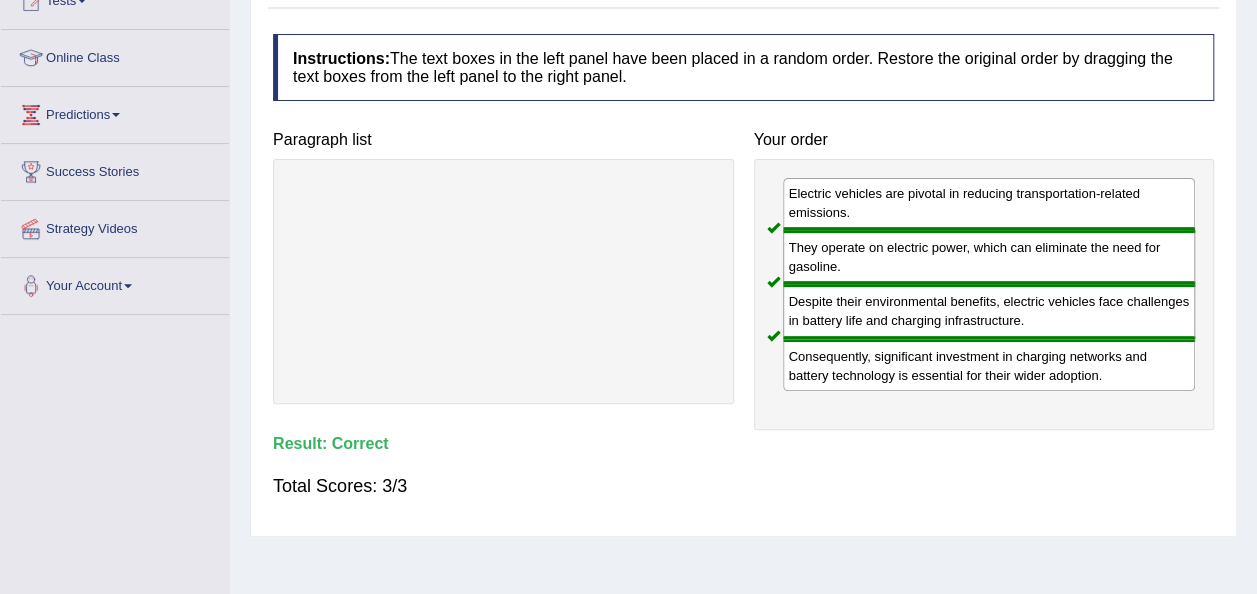 scroll, scrollTop: 28, scrollLeft: 0, axis: vertical 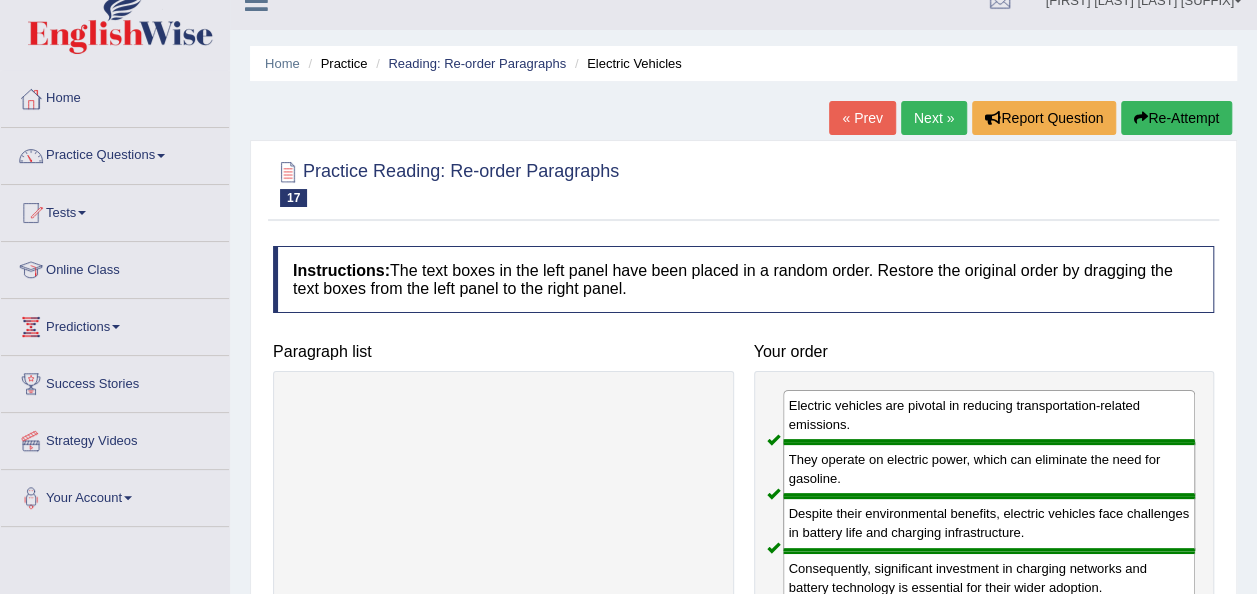 click on "Next »" at bounding box center (934, 118) 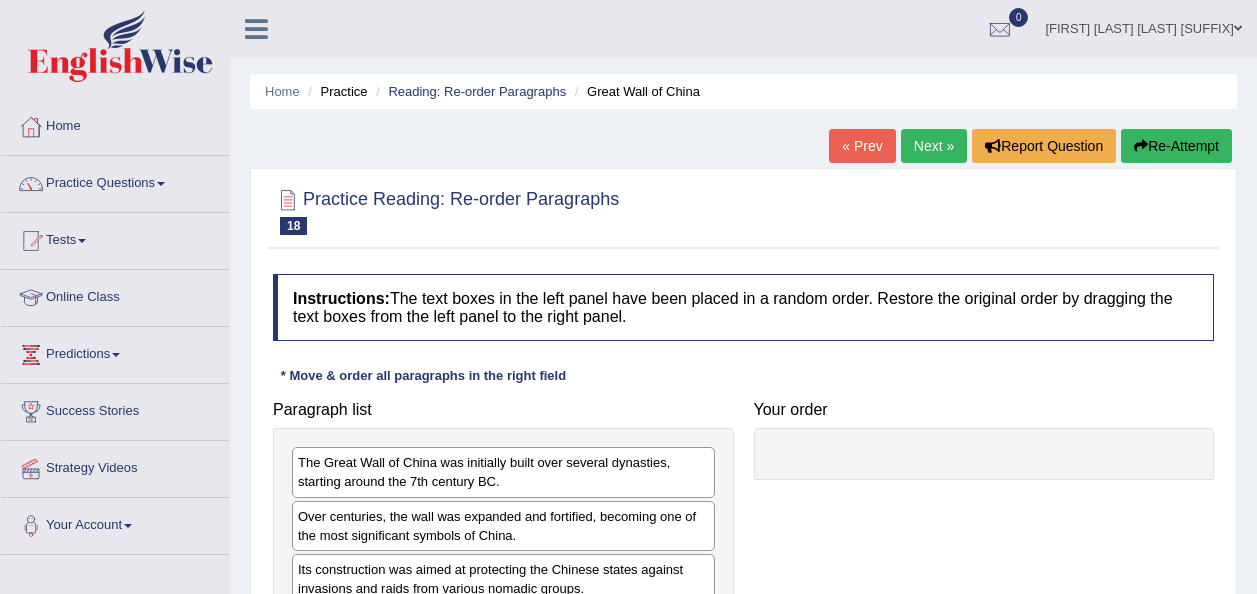 scroll, scrollTop: 183, scrollLeft: 0, axis: vertical 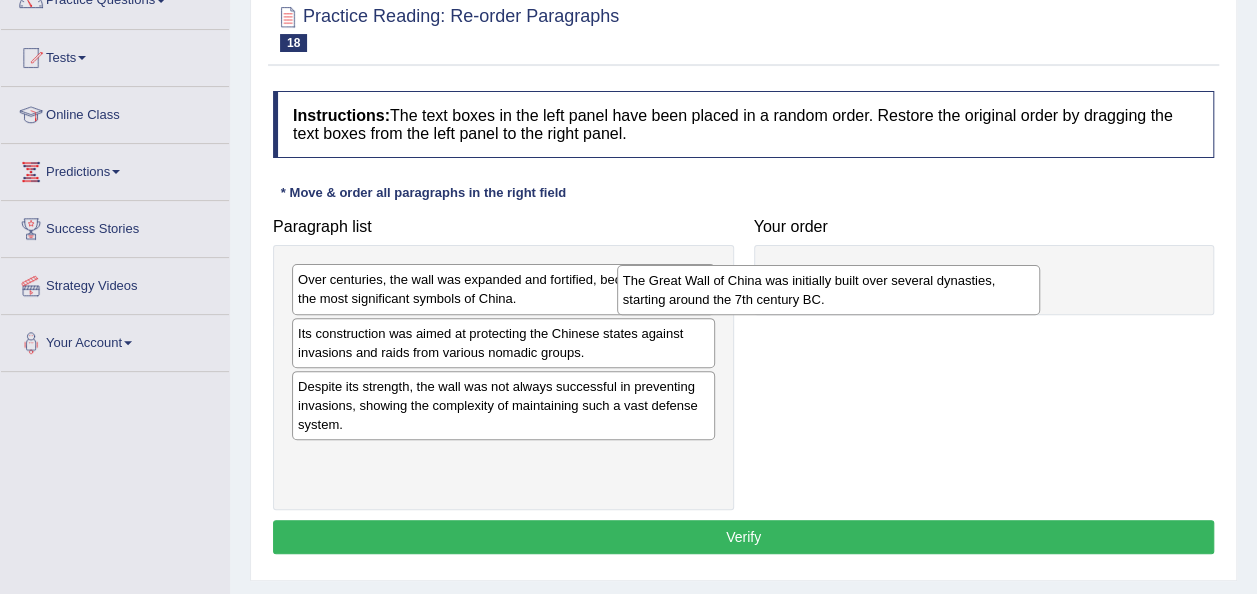 drag, startPoint x: 447, startPoint y: 297, endPoint x: 806, endPoint y: 288, distance: 359.1128 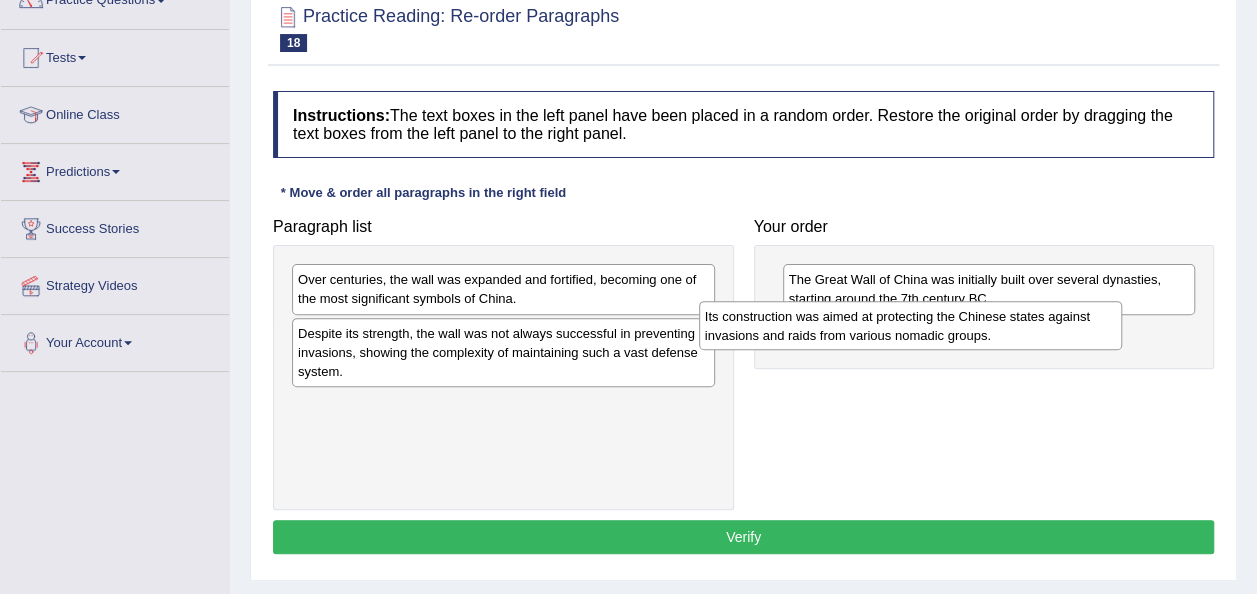 drag, startPoint x: 417, startPoint y: 353, endPoint x: 824, endPoint y: 336, distance: 407.3549 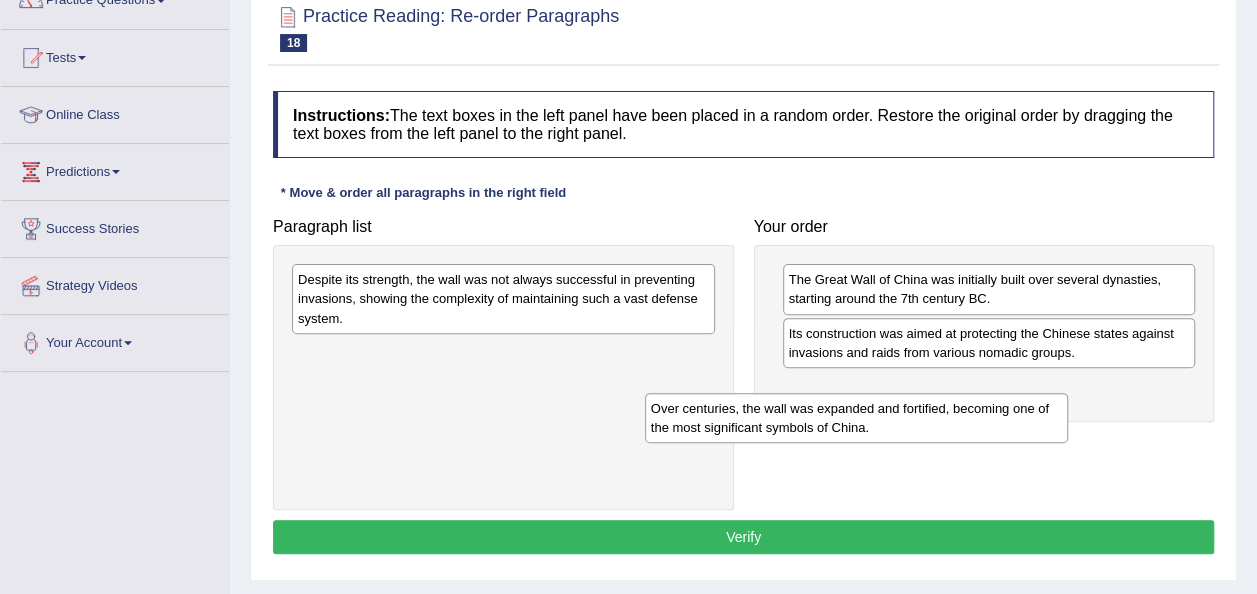 drag, startPoint x: 421, startPoint y: 281, endPoint x: 818, endPoint y: 406, distance: 416.2139 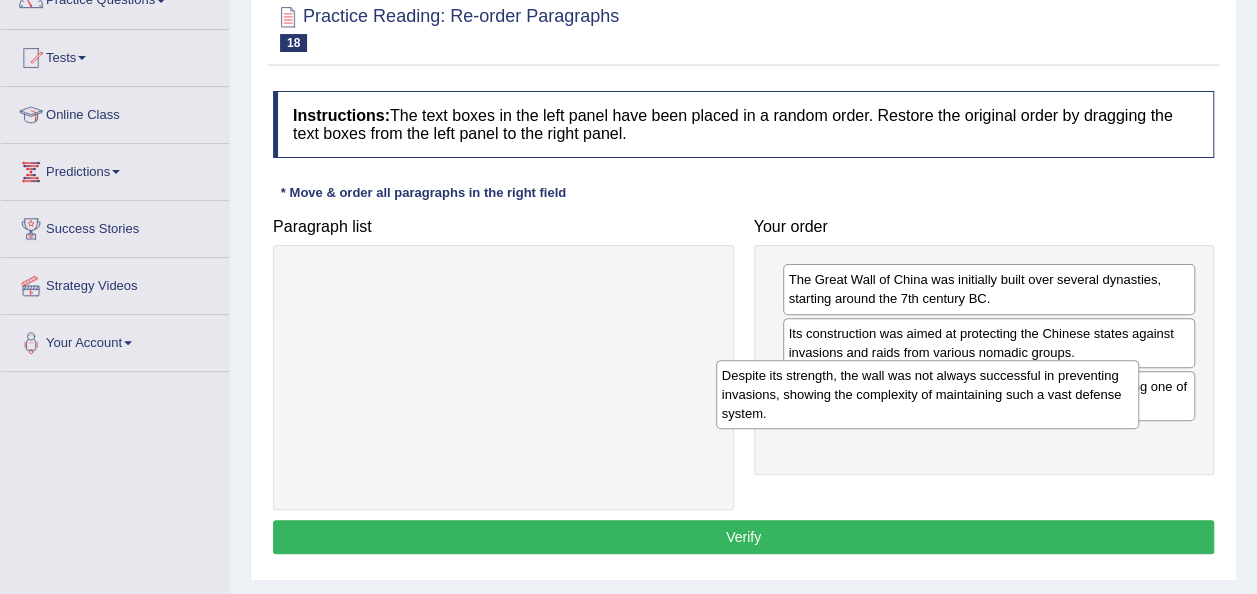 drag, startPoint x: 490, startPoint y: 305, endPoint x: 991, endPoint y: 453, distance: 522.4031 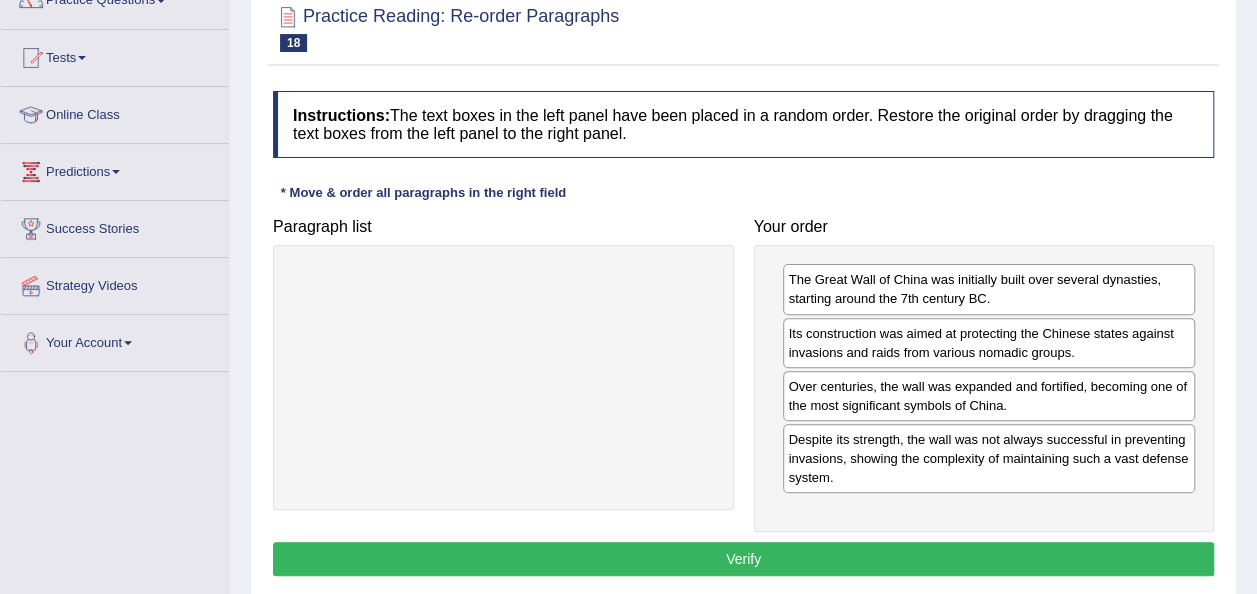 click on "Verify" at bounding box center (743, 559) 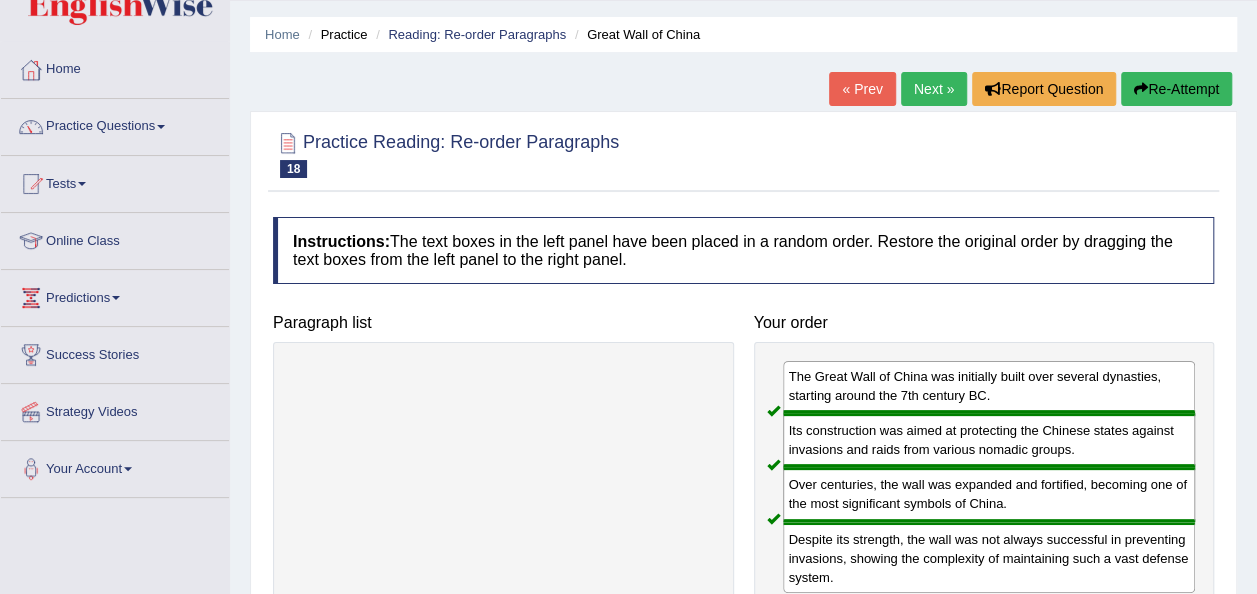 scroll, scrollTop: 55, scrollLeft: 0, axis: vertical 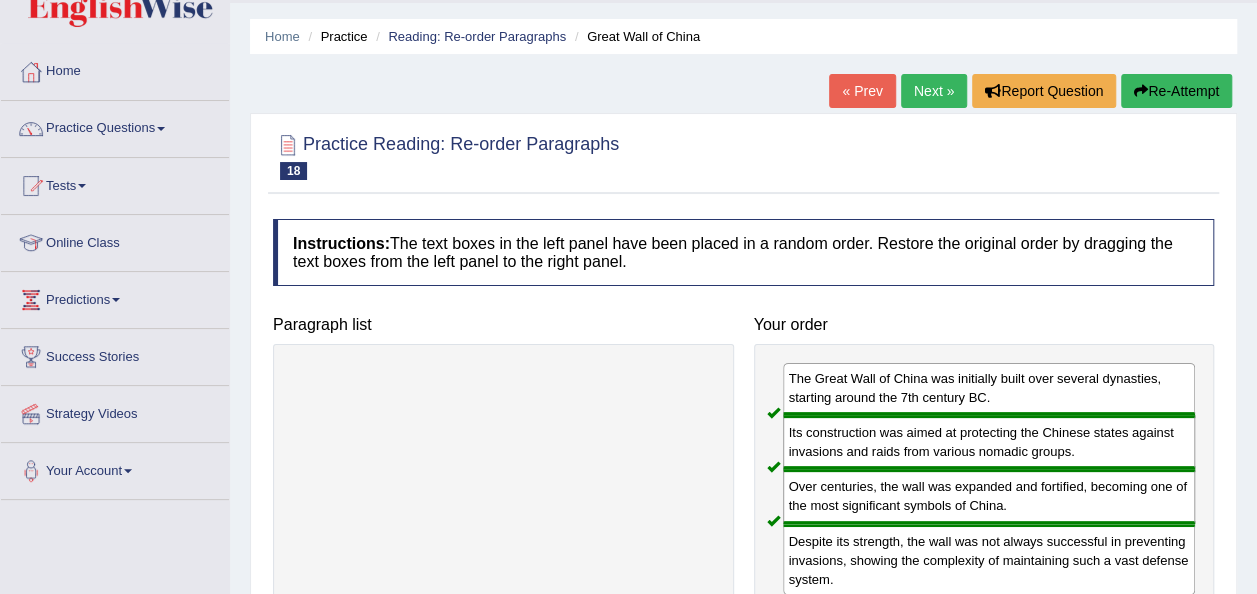 click on "Next »" at bounding box center (934, 91) 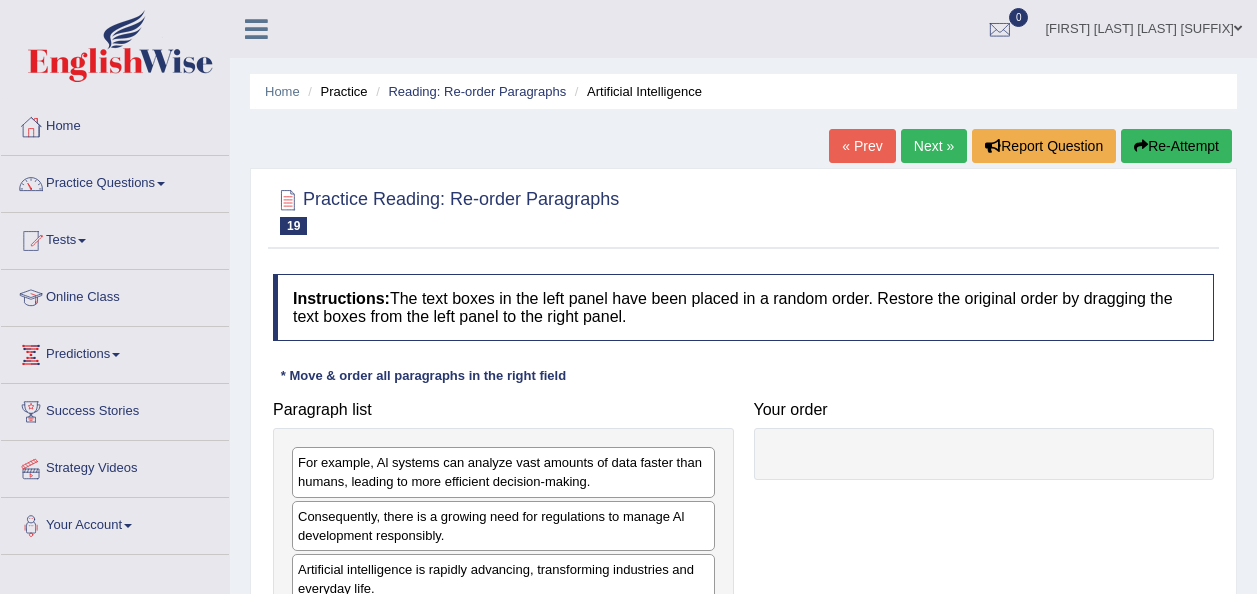 scroll, scrollTop: 0, scrollLeft: 0, axis: both 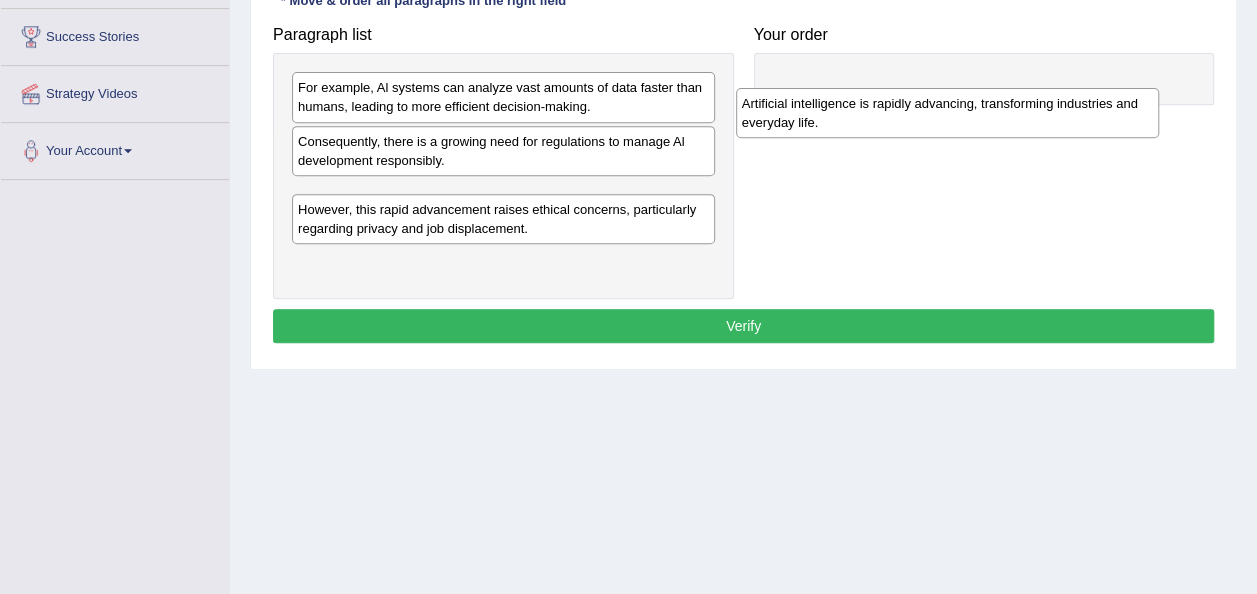drag, startPoint x: 455, startPoint y: 220, endPoint x: 922, endPoint y: 120, distance: 477.58664 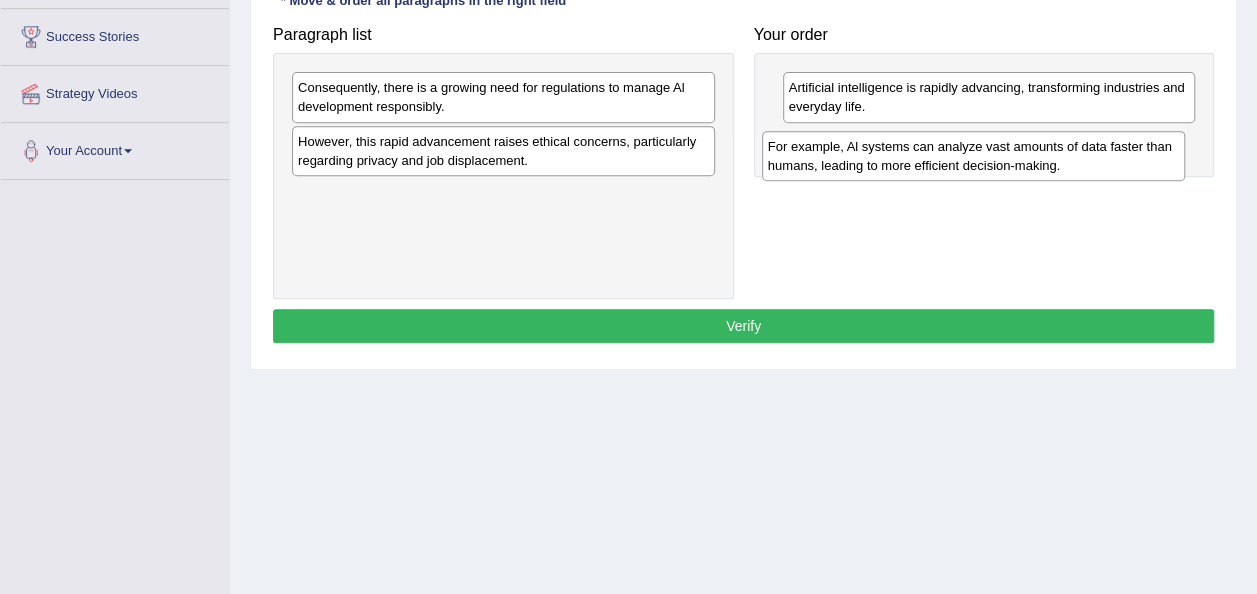 drag, startPoint x: 428, startPoint y: 102, endPoint x: 896, endPoint y: 156, distance: 471.10507 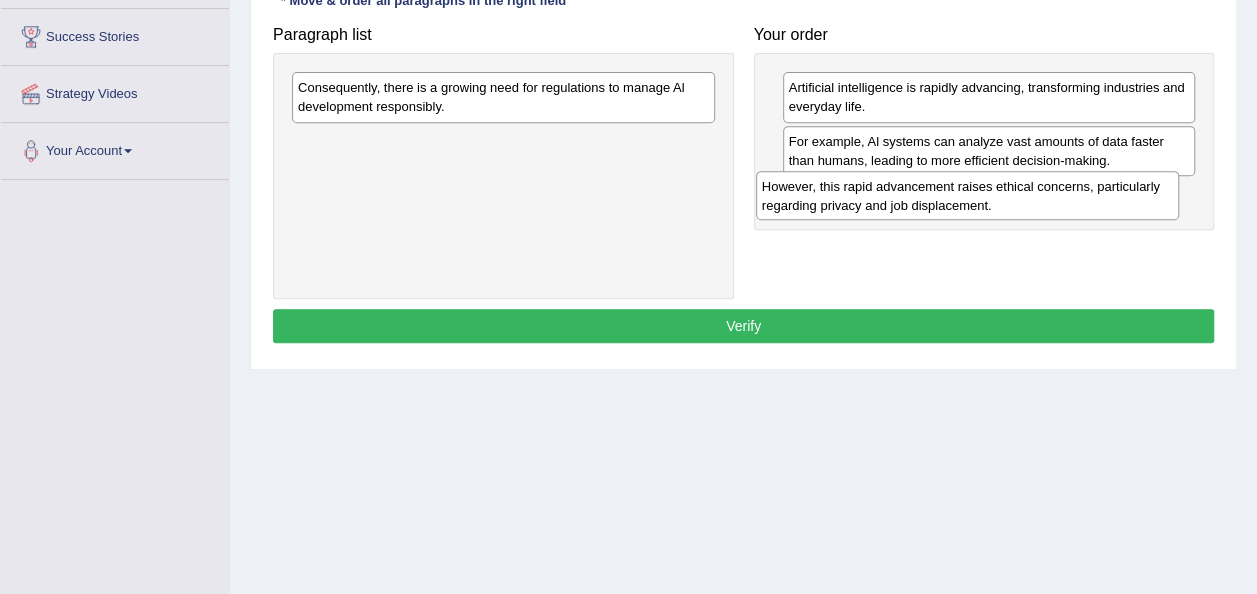 drag, startPoint x: 460, startPoint y: 144, endPoint x: 933, endPoint y: 190, distance: 475.23154 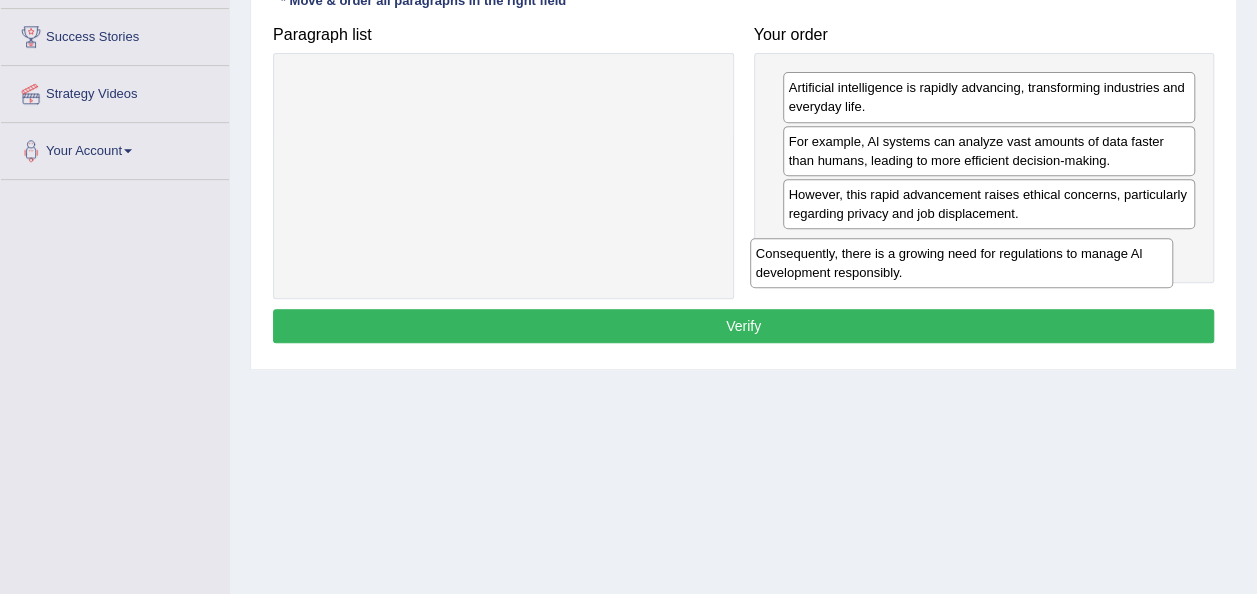 drag, startPoint x: 520, startPoint y: 108, endPoint x: 991, endPoint y: 278, distance: 500.74045 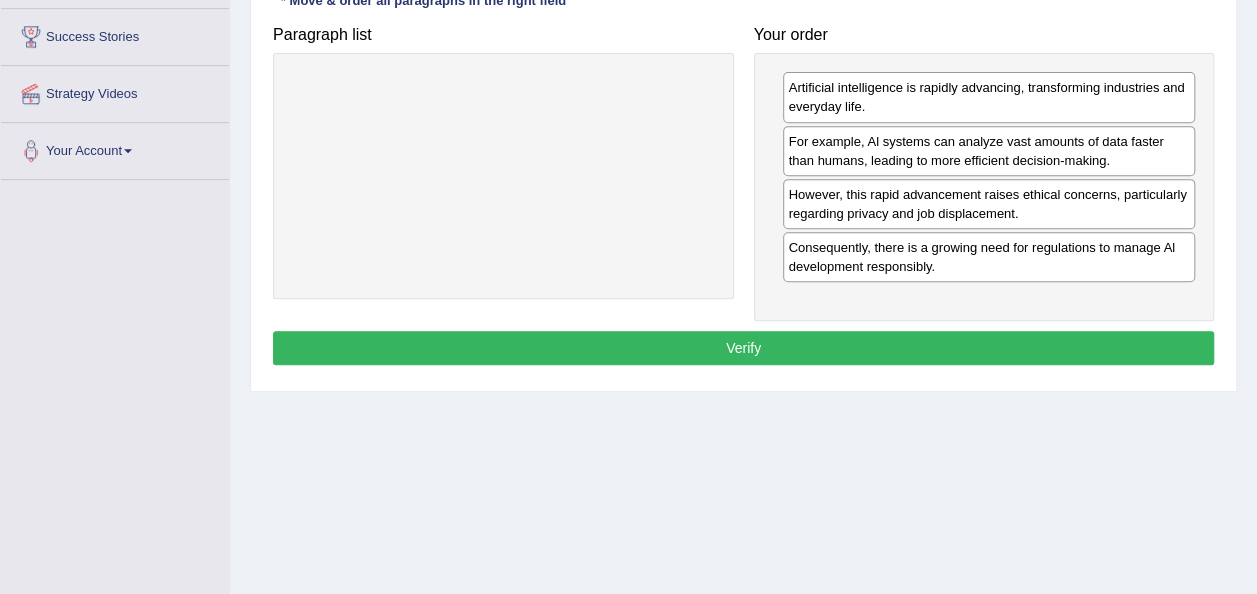 click on "Verify" at bounding box center [743, 348] 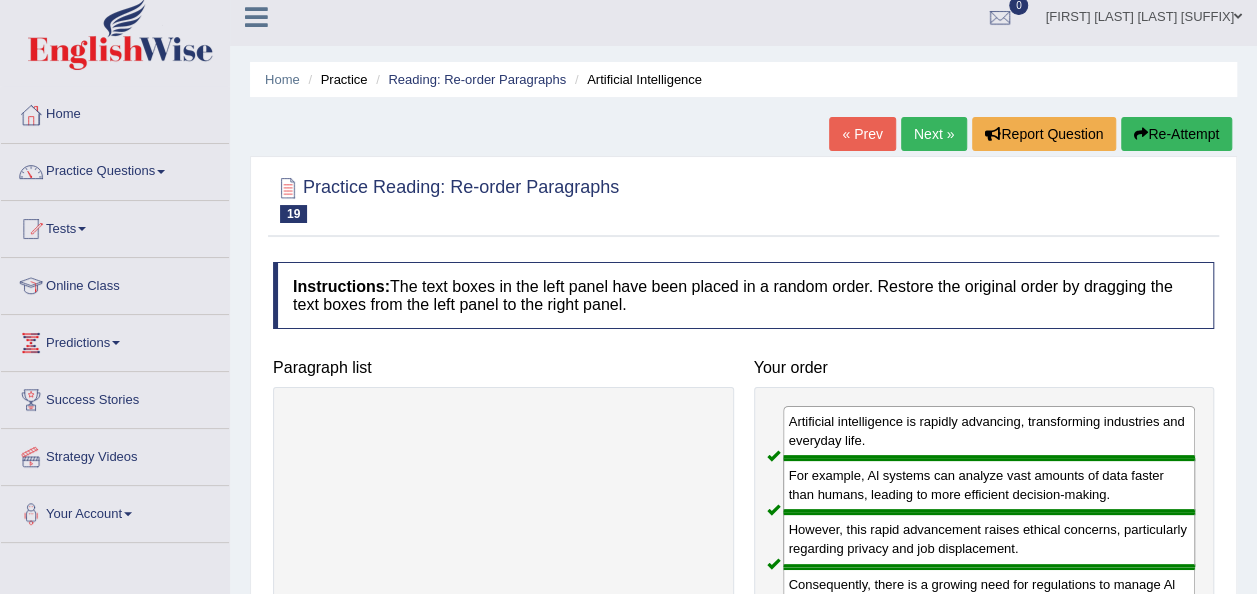 scroll, scrollTop: 0, scrollLeft: 0, axis: both 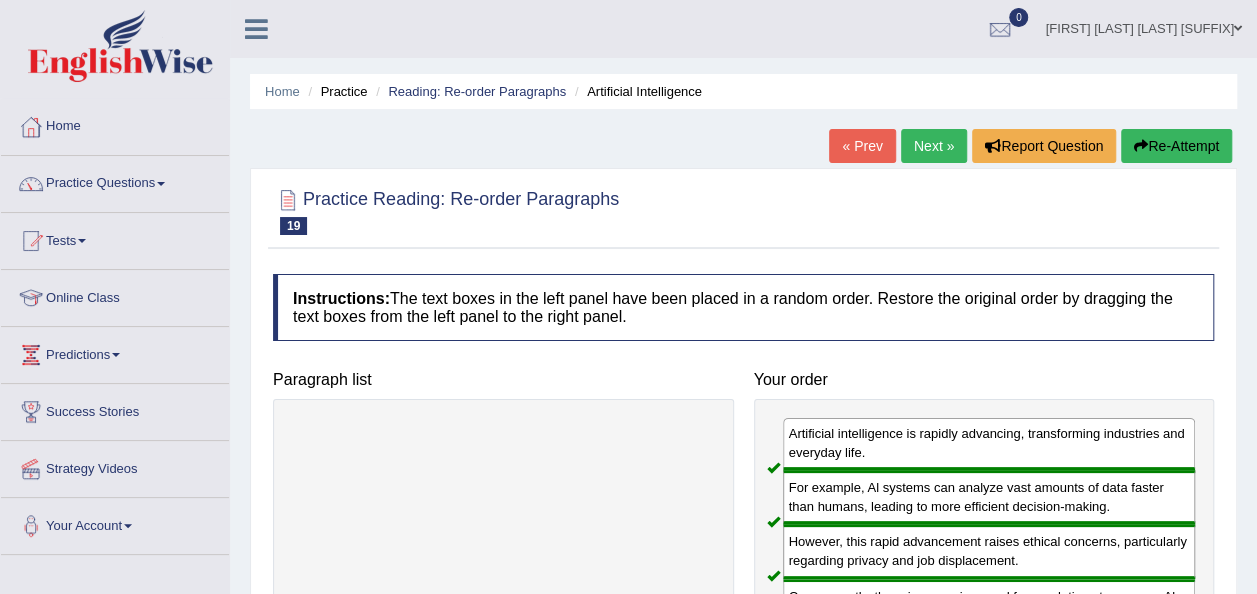 click on "Next »" at bounding box center (934, 146) 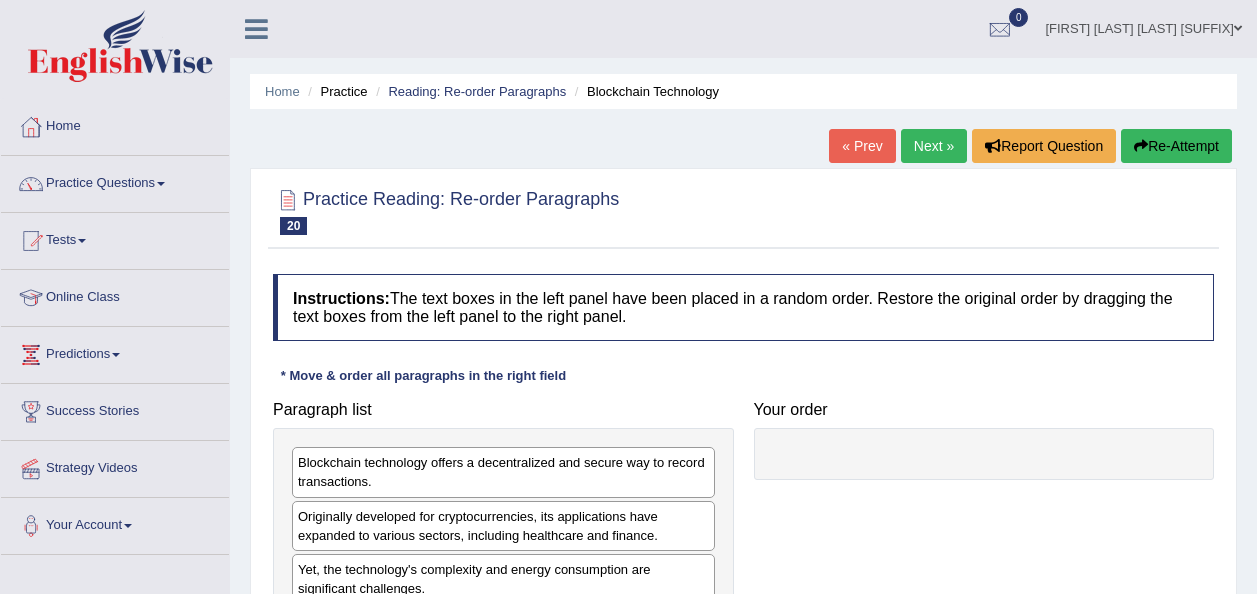 scroll, scrollTop: 206, scrollLeft: 0, axis: vertical 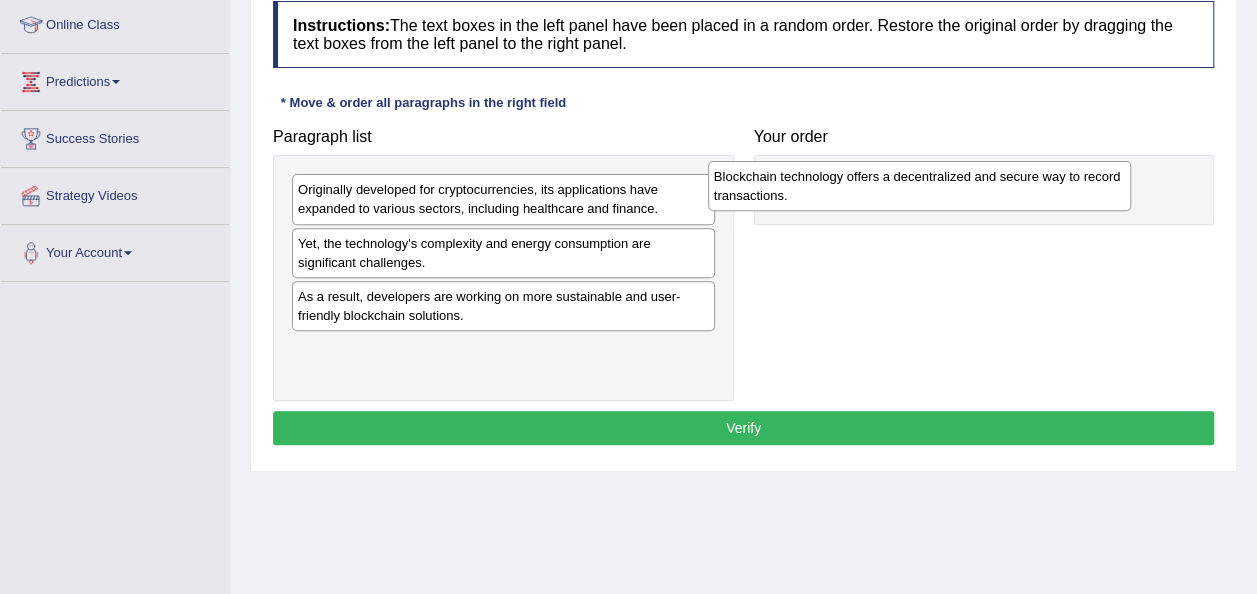 drag, startPoint x: 420, startPoint y: 188, endPoint x: 841, endPoint y: 174, distance: 421.23273 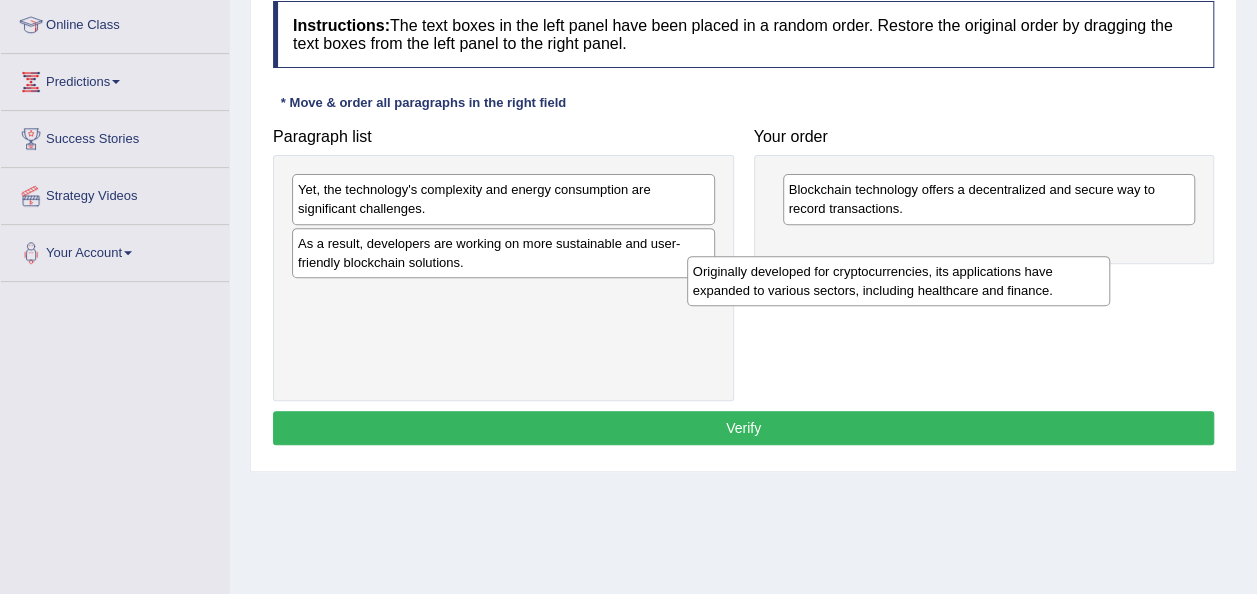 drag, startPoint x: 538, startPoint y: 205, endPoint x: 949, endPoint y: 257, distance: 414.2765 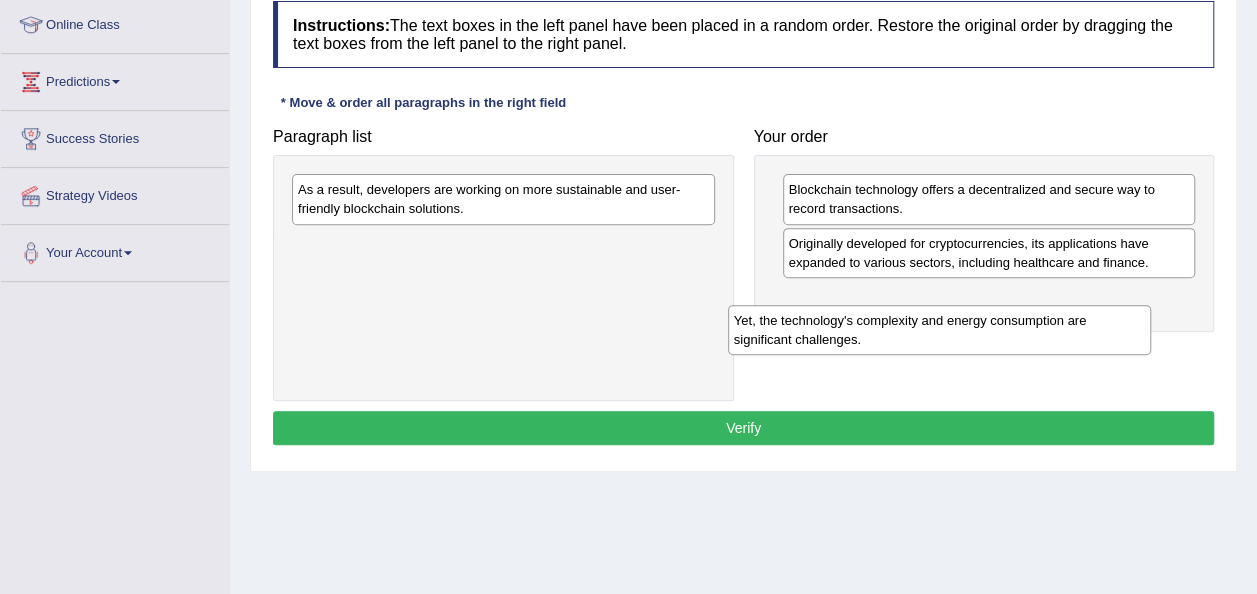 drag, startPoint x: 406, startPoint y: 208, endPoint x: 850, endPoint y: 340, distance: 463.2062 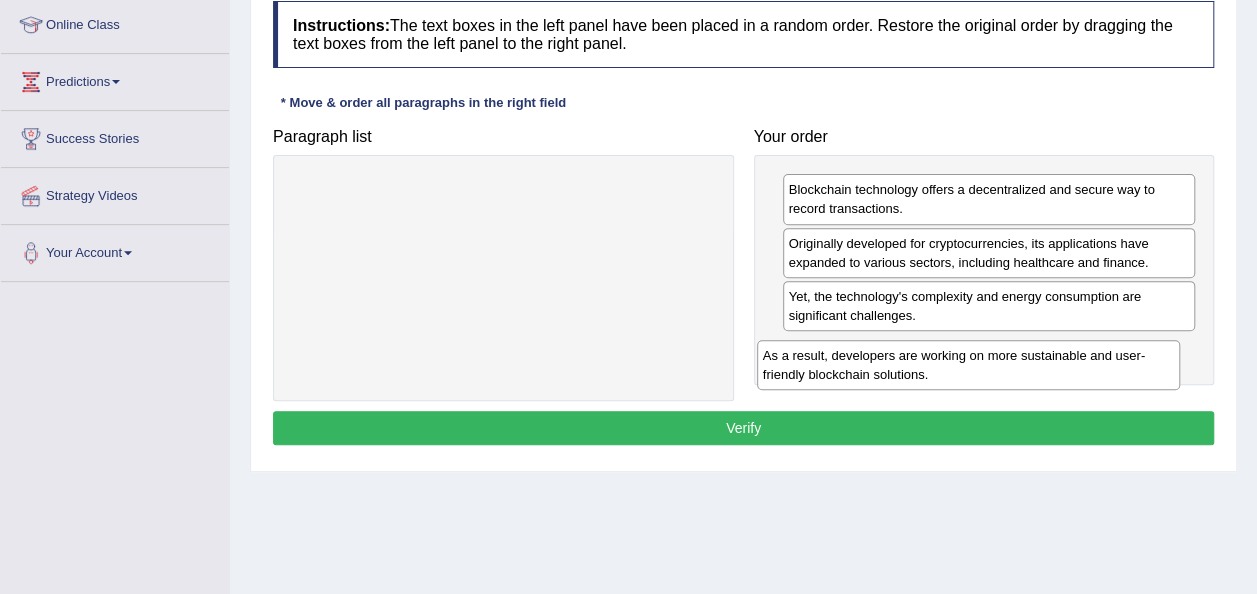 drag, startPoint x: 412, startPoint y: 193, endPoint x: 946, endPoint y: 359, distance: 559.2066 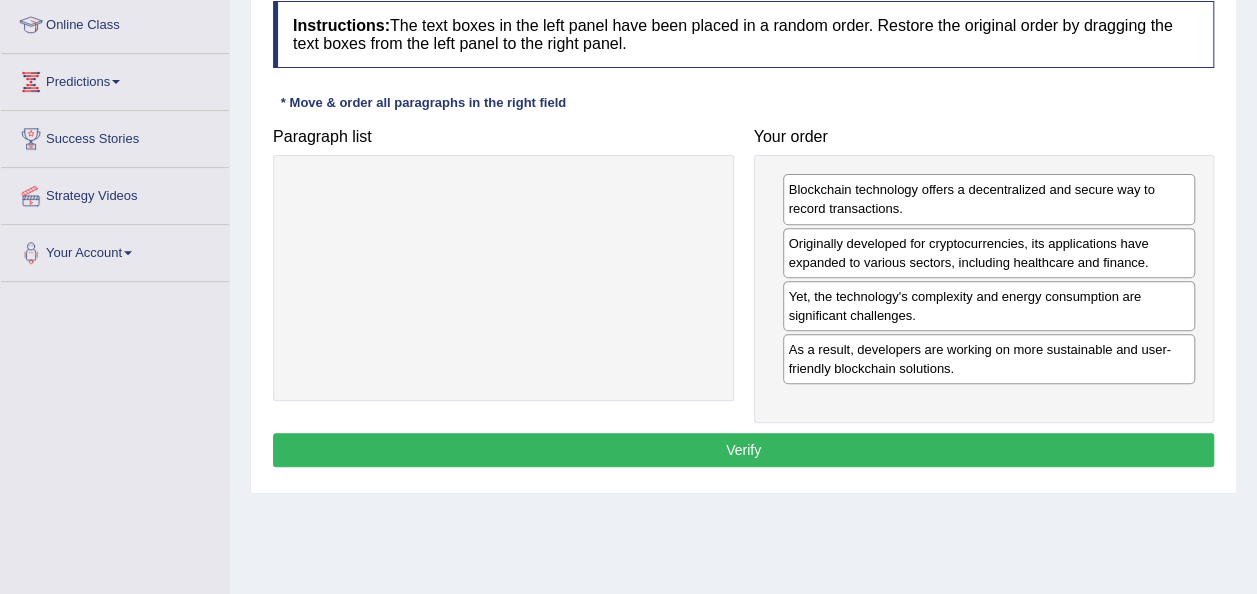 click on "Verify" at bounding box center [743, 450] 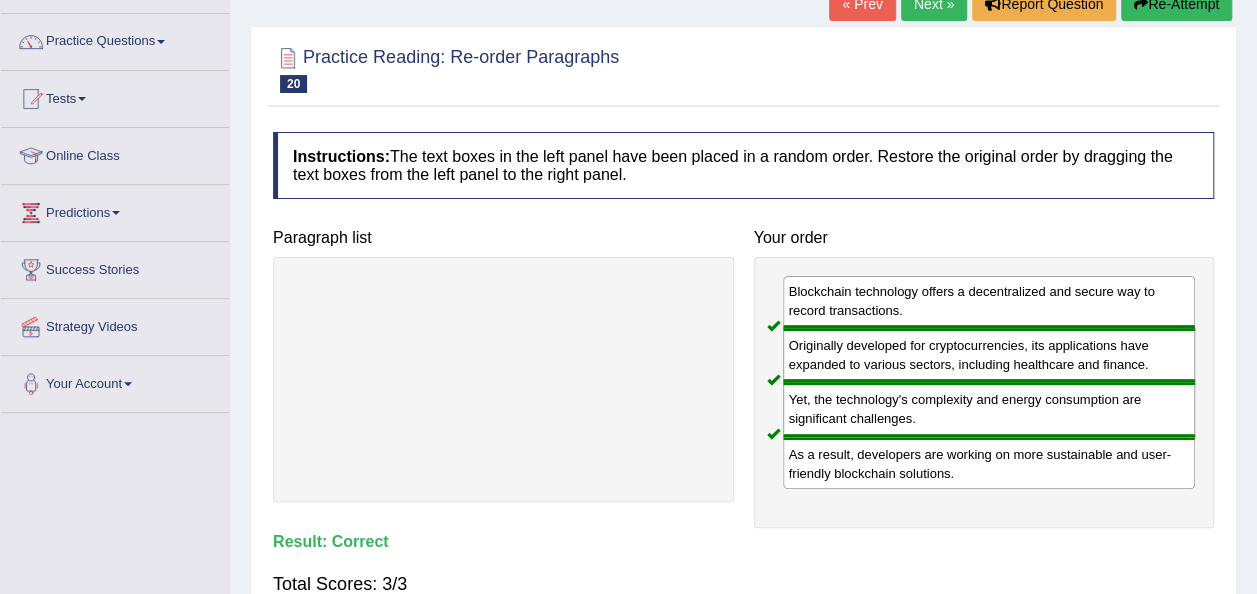 scroll, scrollTop: 141, scrollLeft: 0, axis: vertical 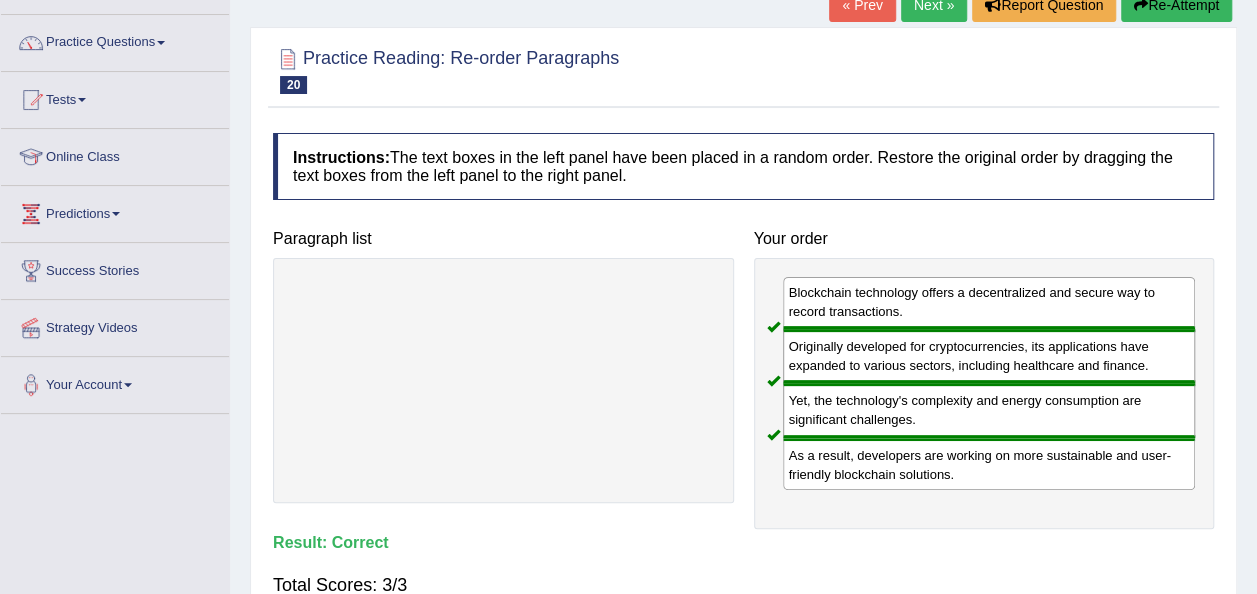 click on "Next »" at bounding box center (934, 5) 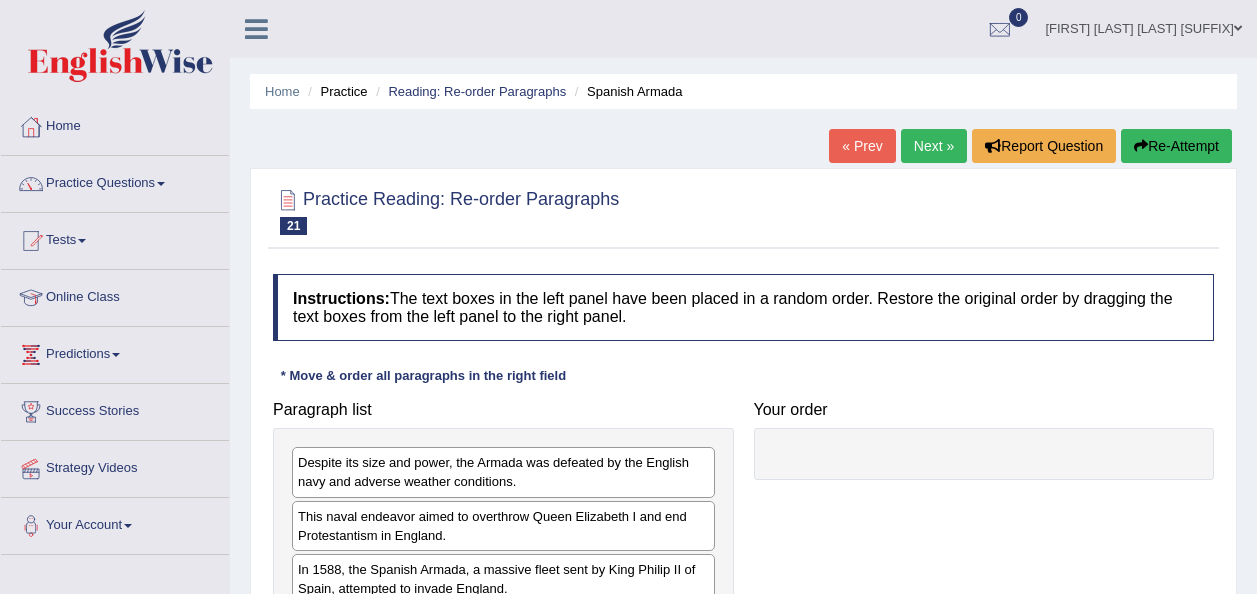 scroll, scrollTop: 0, scrollLeft: 0, axis: both 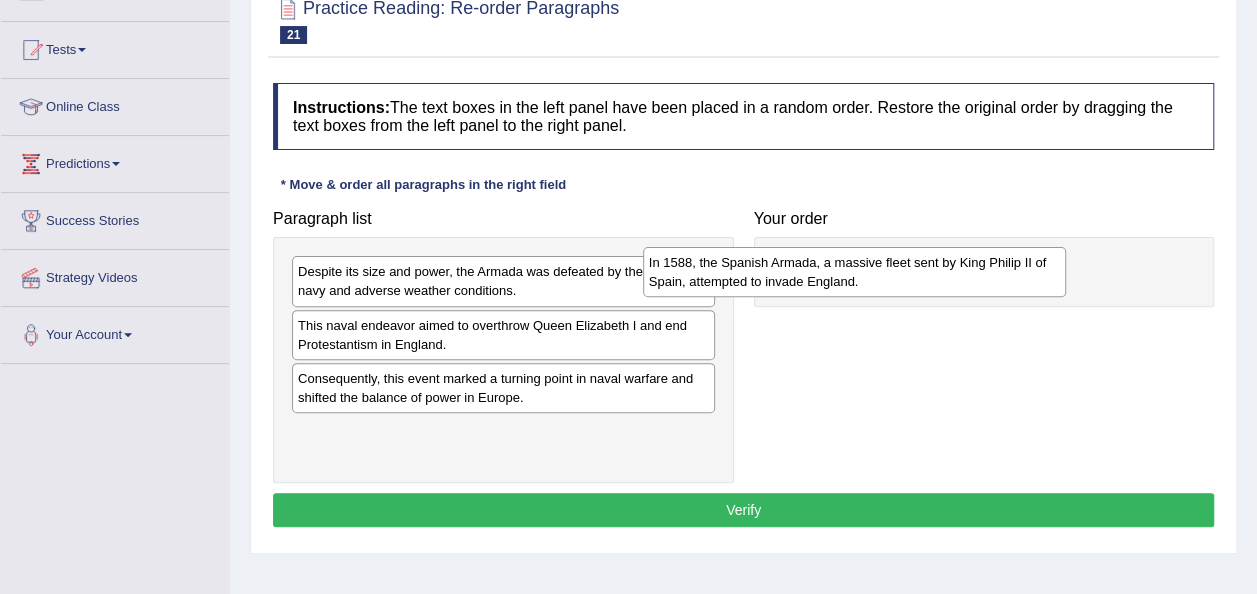 drag, startPoint x: 462, startPoint y: 395, endPoint x: 853, endPoint y: 272, distance: 409.89023 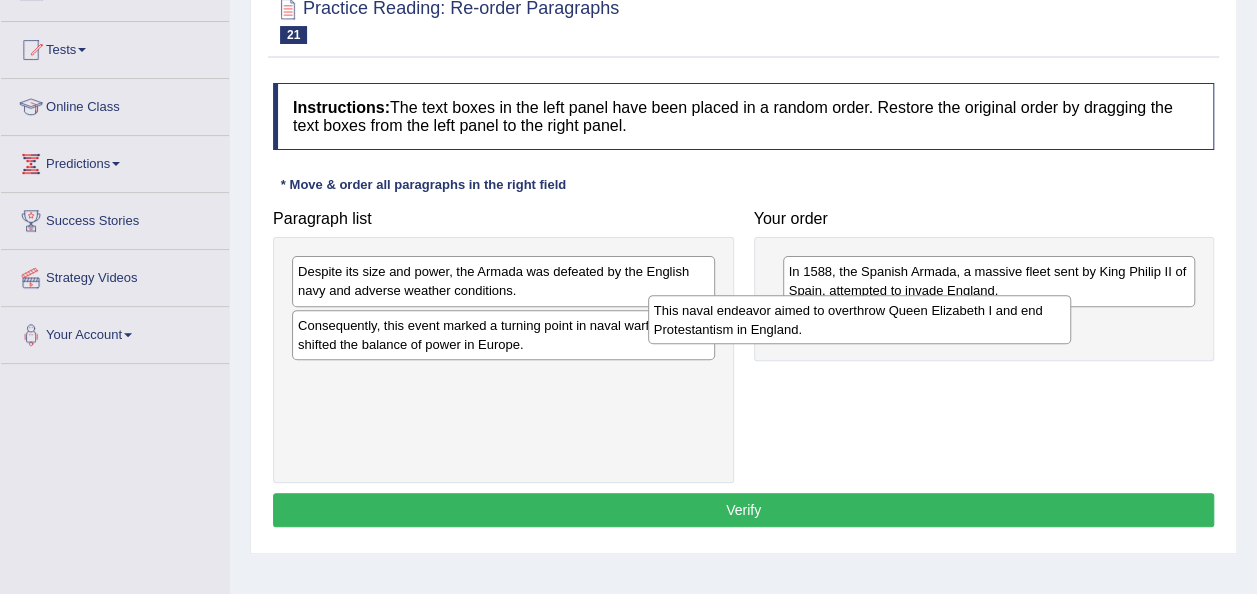 drag, startPoint x: 480, startPoint y: 340, endPoint x: 870, endPoint y: 340, distance: 390 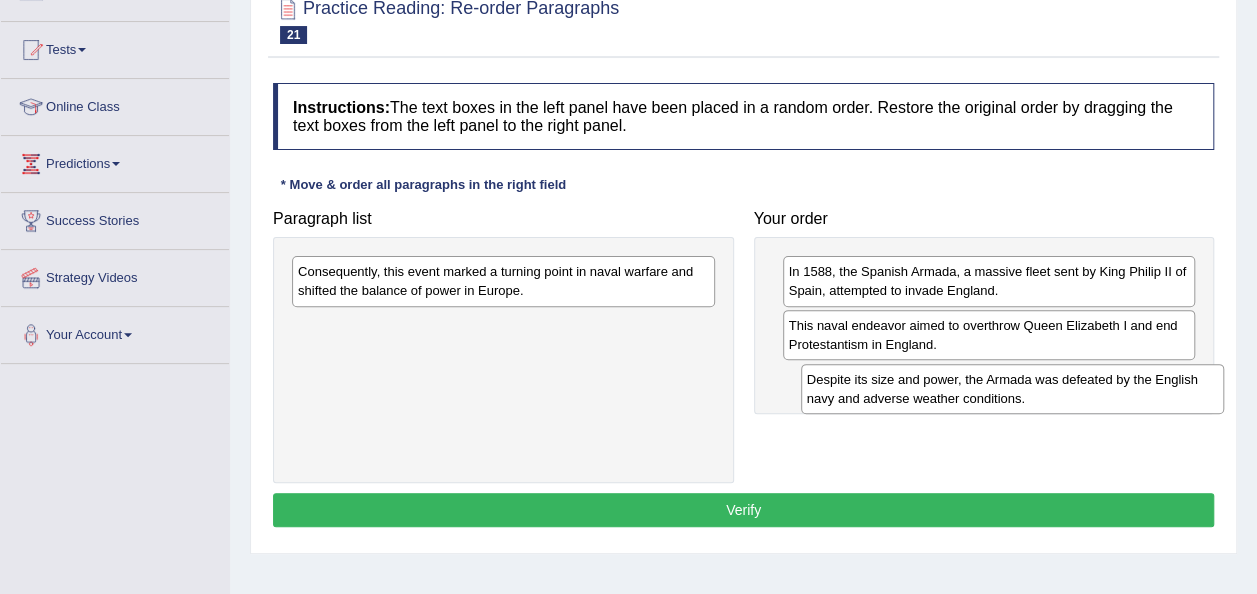 drag, startPoint x: 454, startPoint y: 288, endPoint x: 971, endPoint y: 396, distance: 528.16003 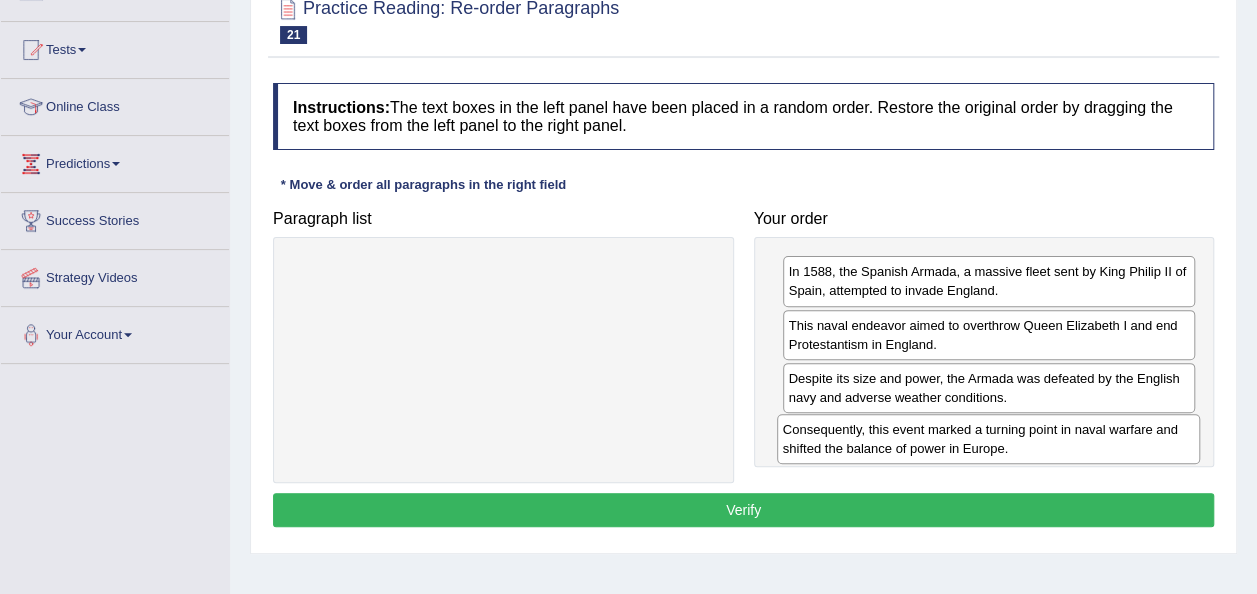 drag, startPoint x: 375, startPoint y: 283, endPoint x: 860, endPoint y: 441, distance: 510.08725 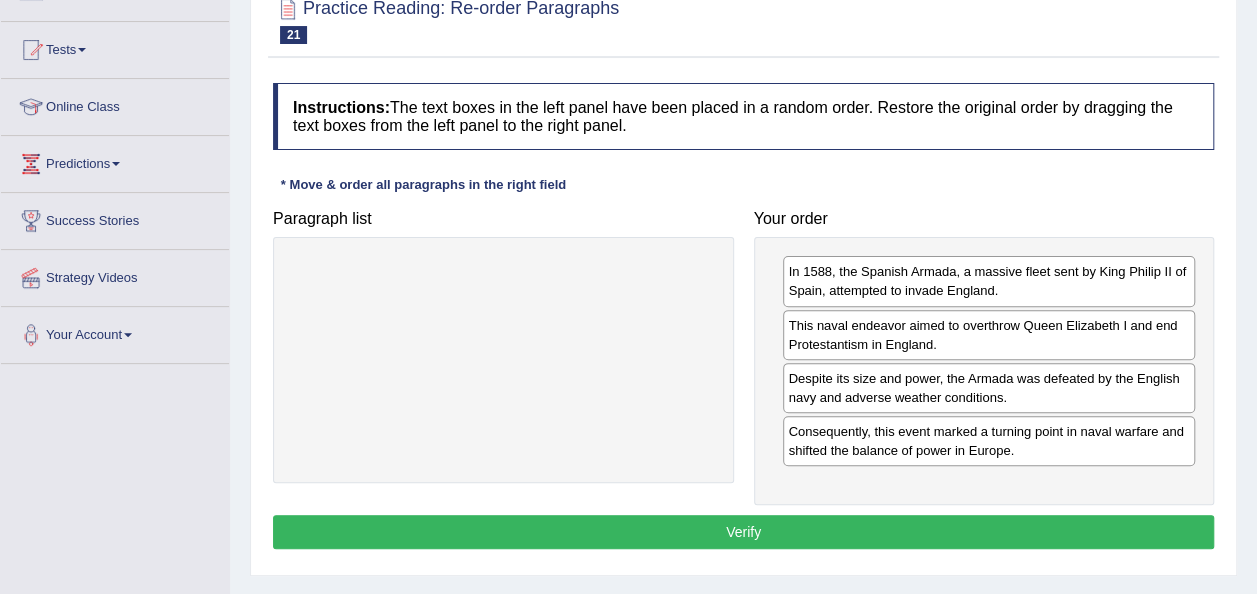click on "Verify" at bounding box center [743, 532] 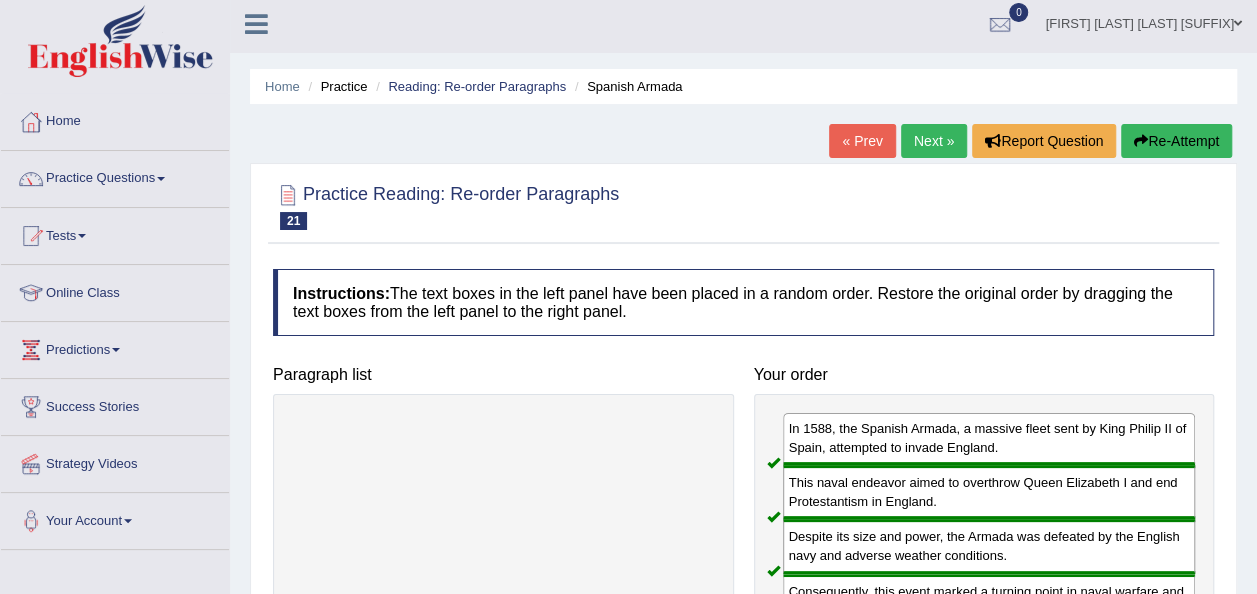 scroll, scrollTop: 0, scrollLeft: 0, axis: both 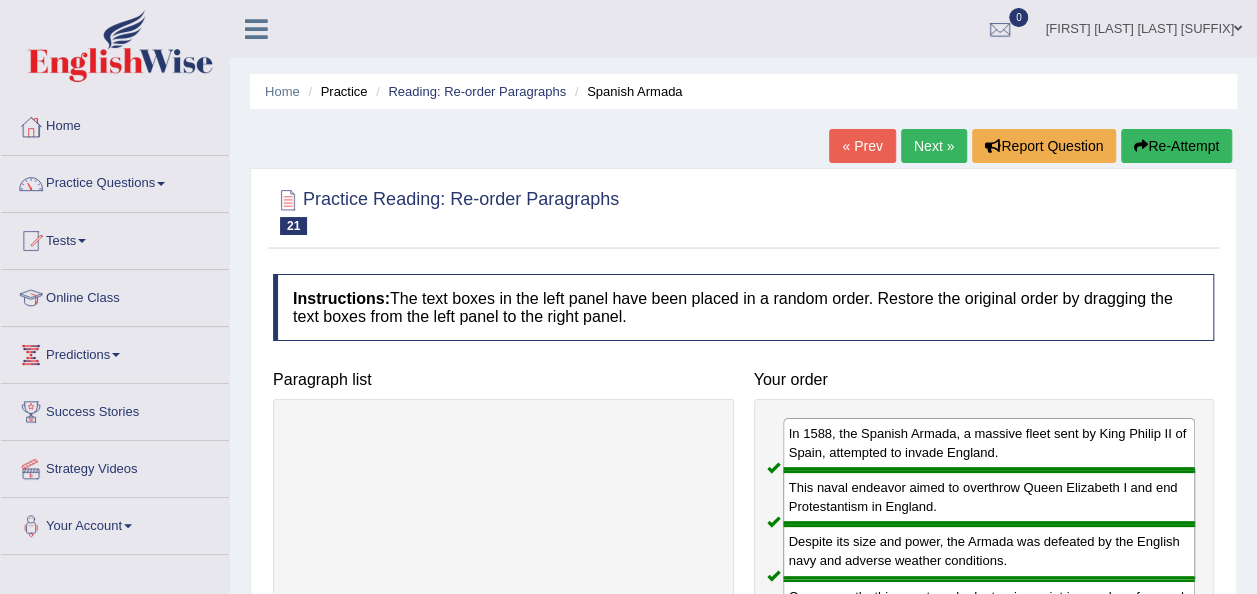 click on "Next »" at bounding box center (934, 146) 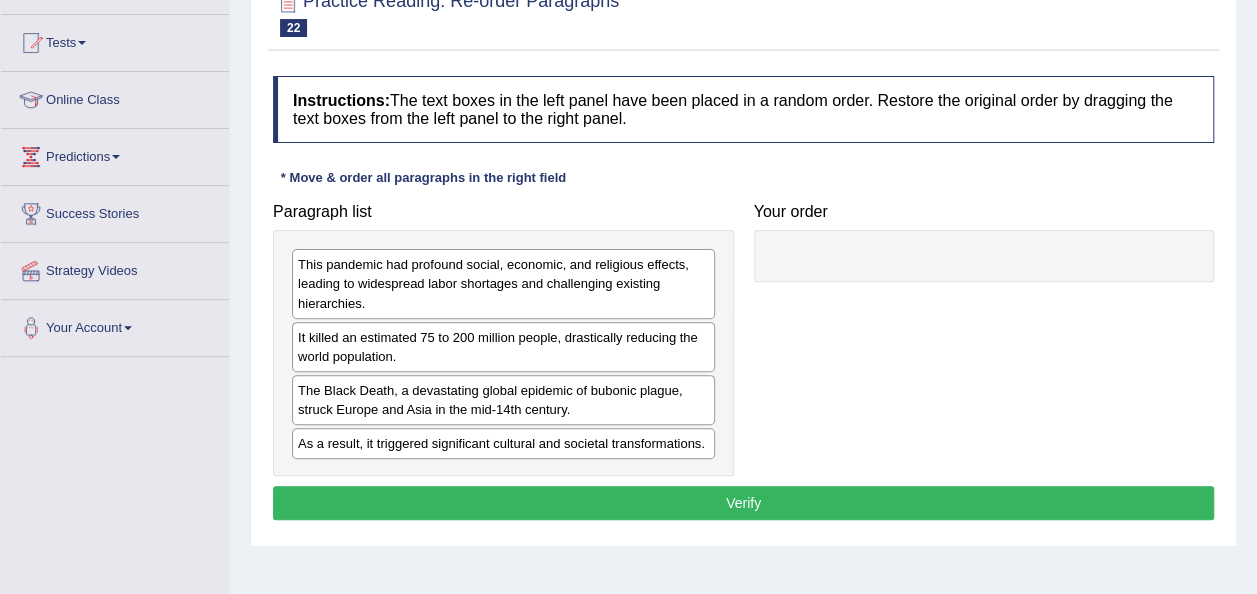 scroll, scrollTop: 0, scrollLeft: 0, axis: both 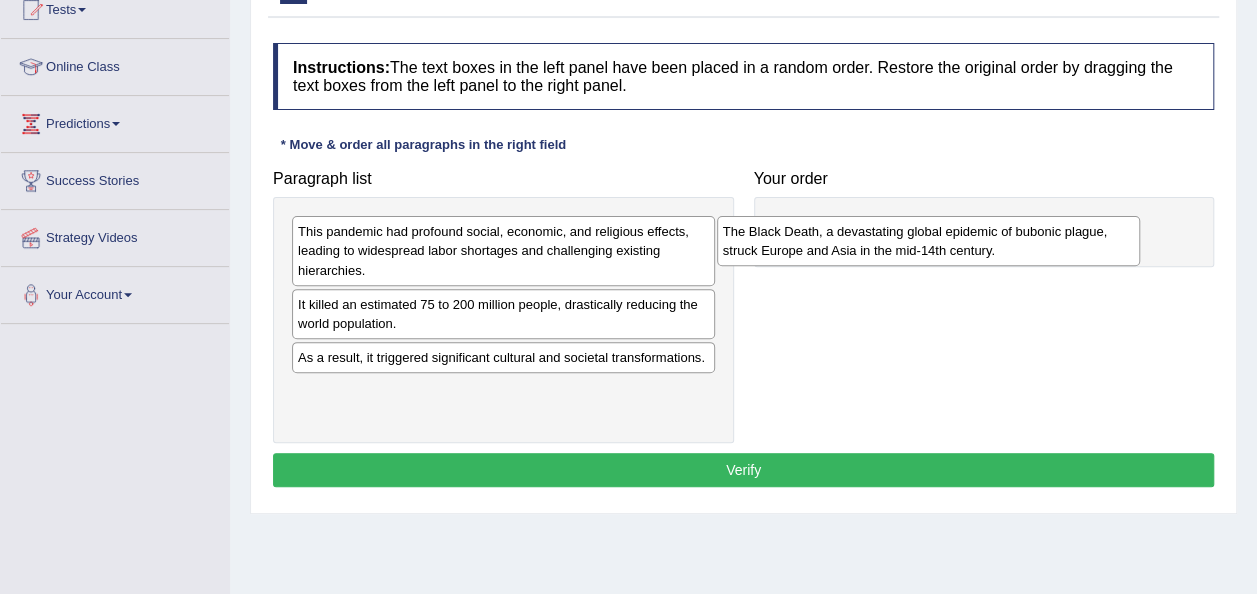 drag, startPoint x: 420, startPoint y: 370, endPoint x: 845, endPoint y: 246, distance: 442.72 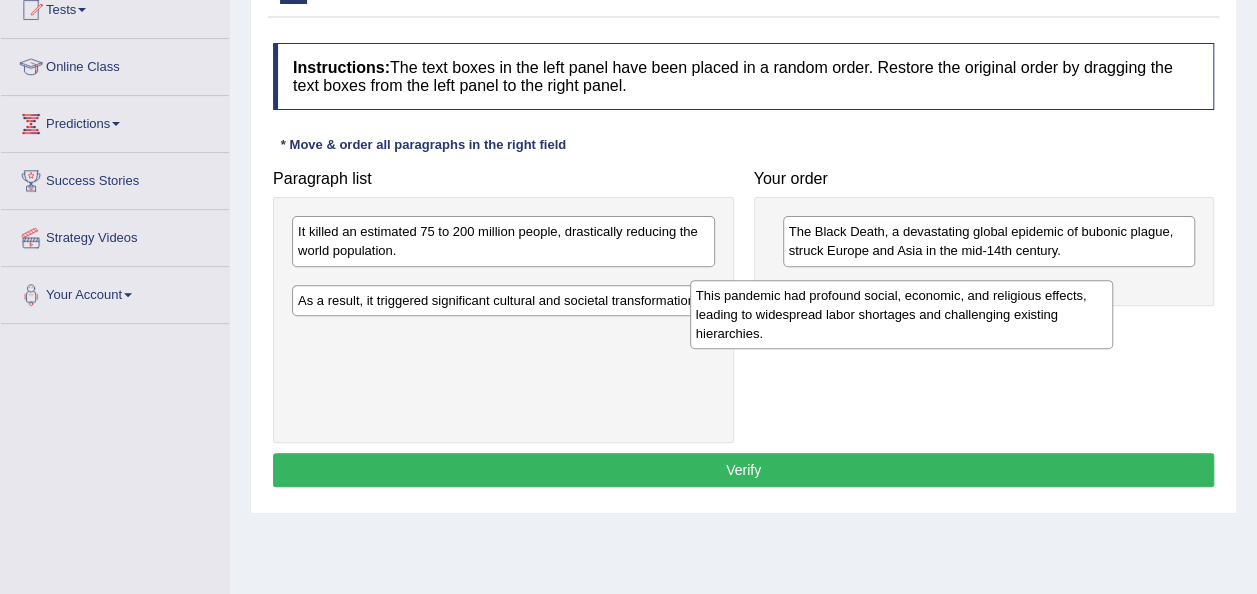 drag, startPoint x: 416, startPoint y: 254, endPoint x: 919, endPoint y: 295, distance: 504.6682 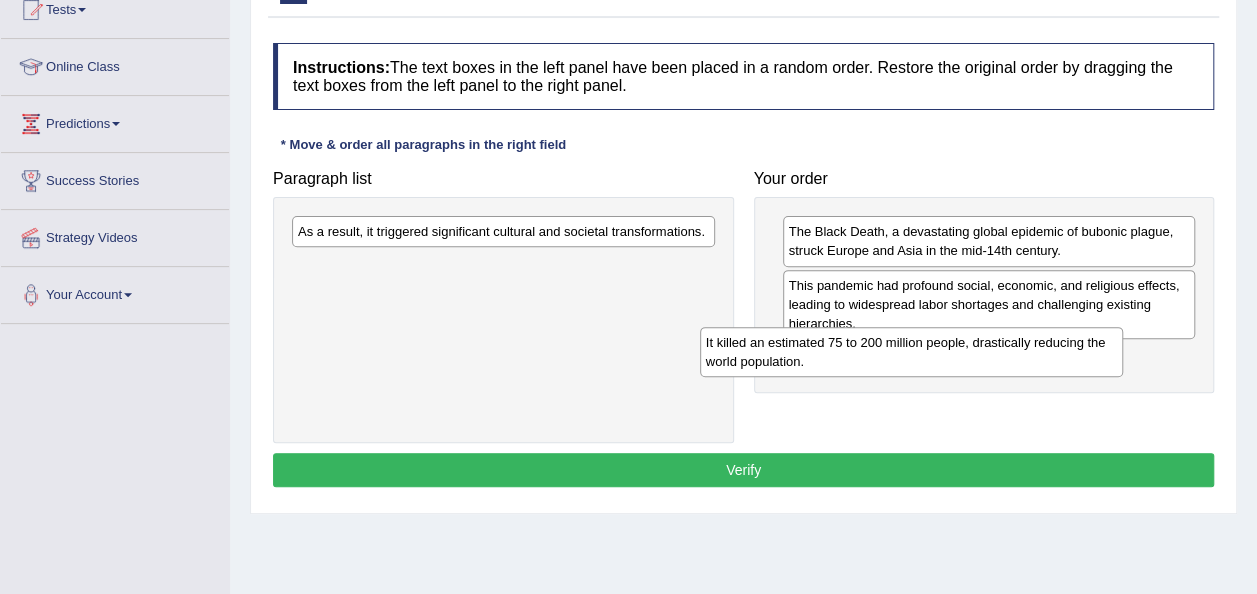 drag, startPoint x: 395, startPoint y: 244, endPoint x: 857, endPoint y: 360, distance: 476.3402 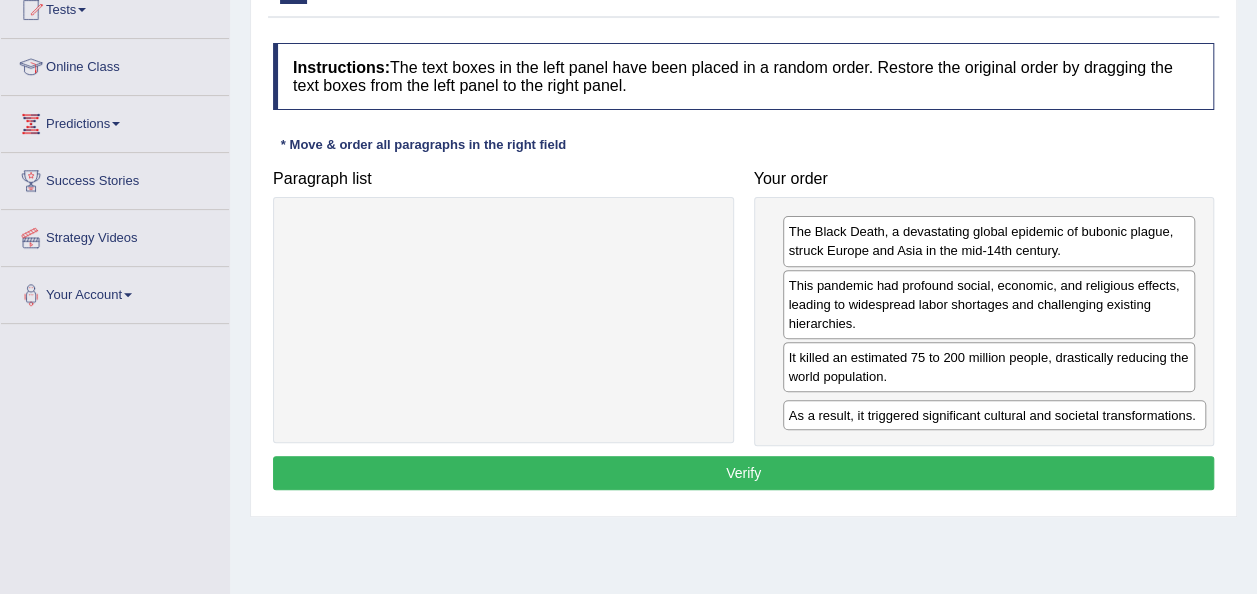 drag, startPoint x: 410, startPoint y: 224, endPoint x: 902, endPoint y: 410, distance: 525.9848 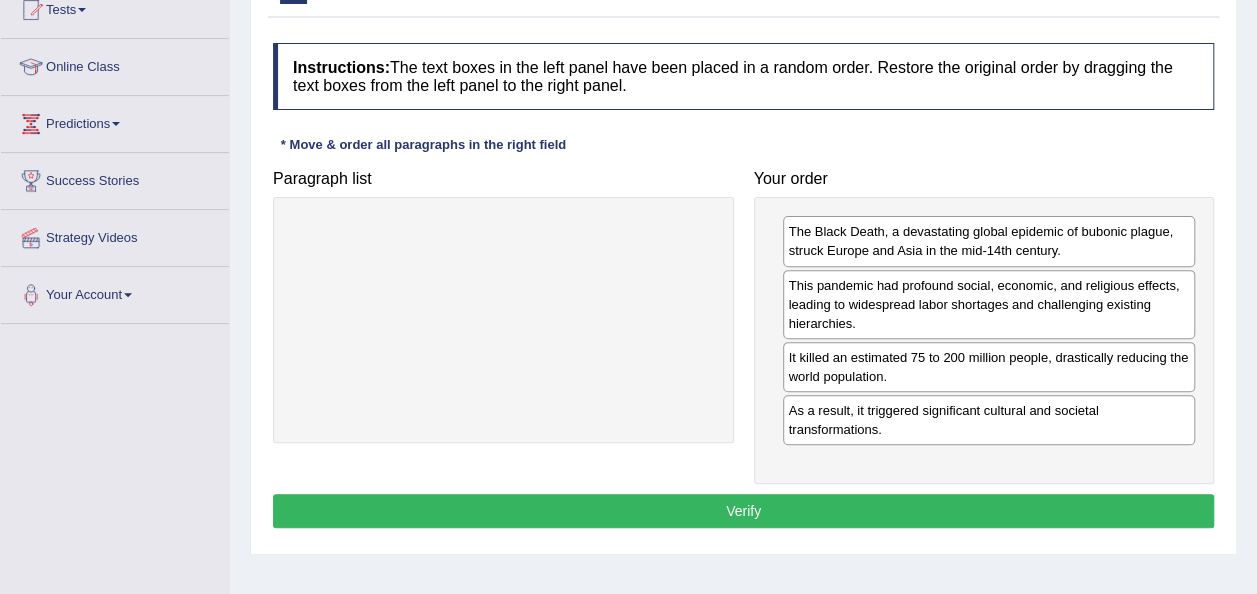 click on "Verify" at bounding box center (743, 511) 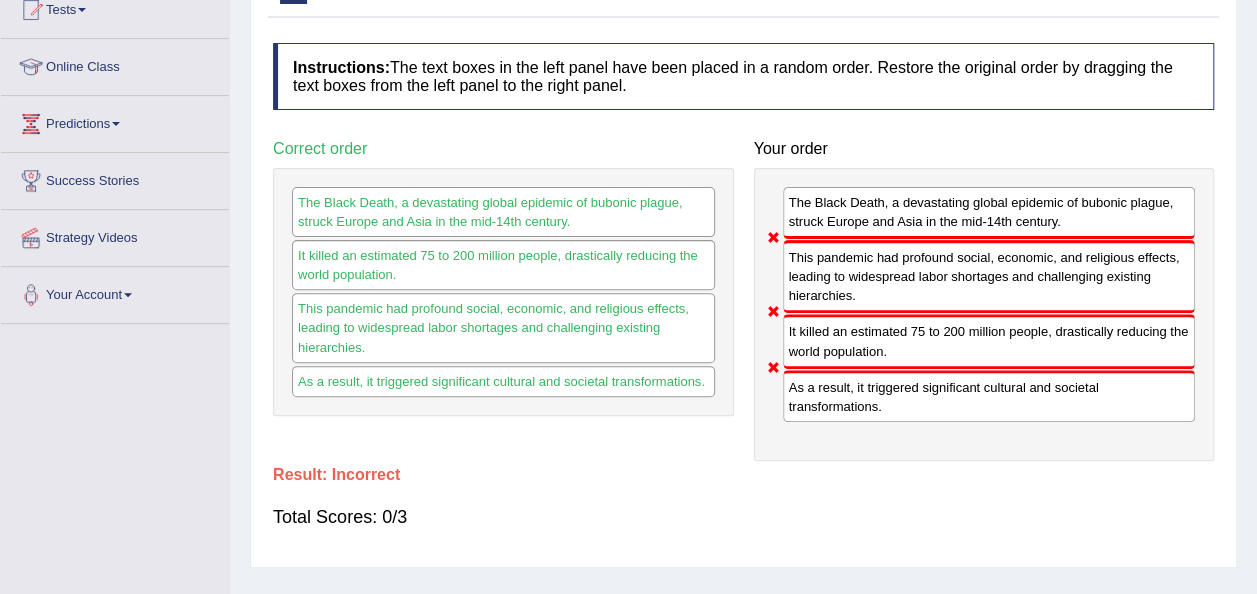 scroll, scrollTop: 0, scrollLeft: 0, axis: both 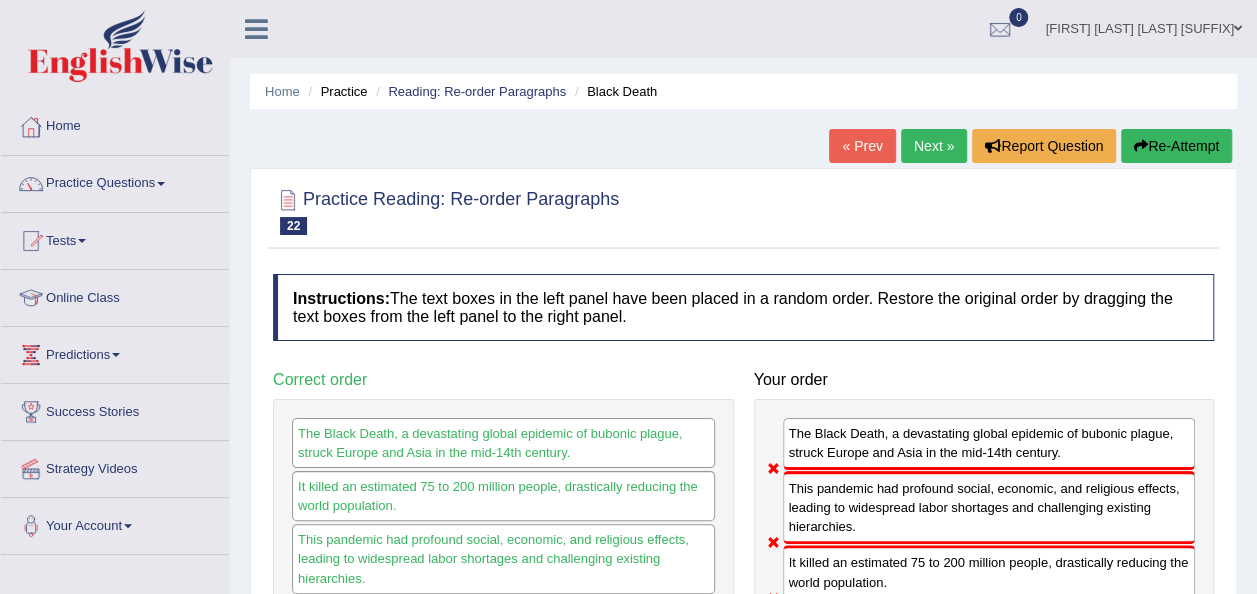click on "Re-Attempt" at bounding box center [1176, 146] 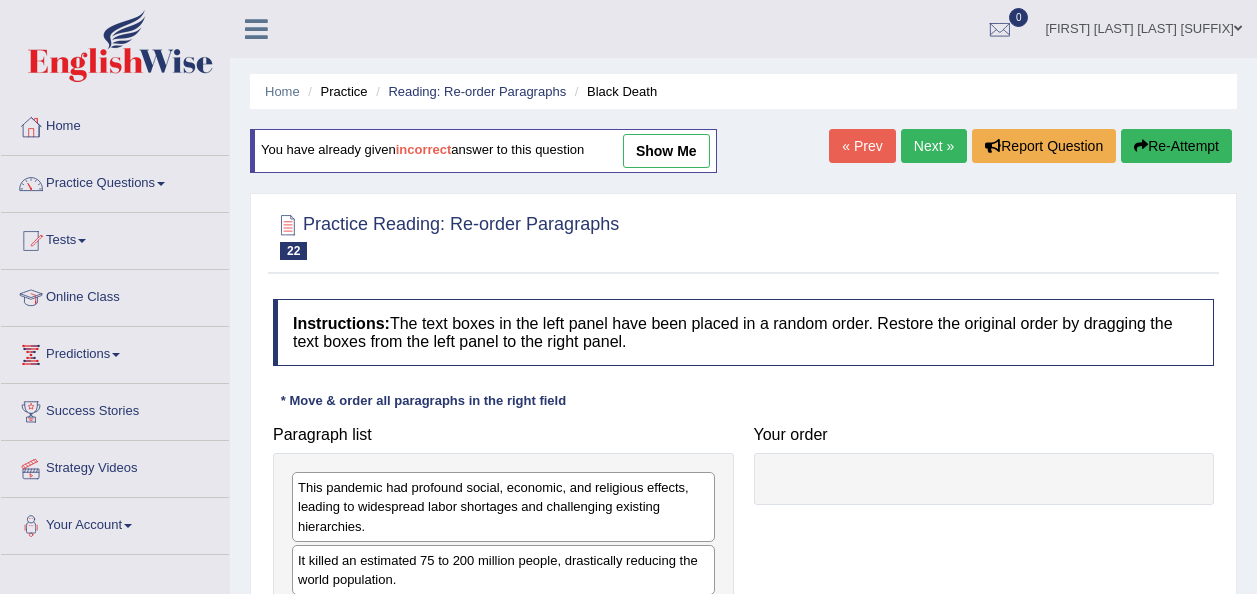 scroll, scrollTop: 244, scrollLeft: 0, axis: vertical 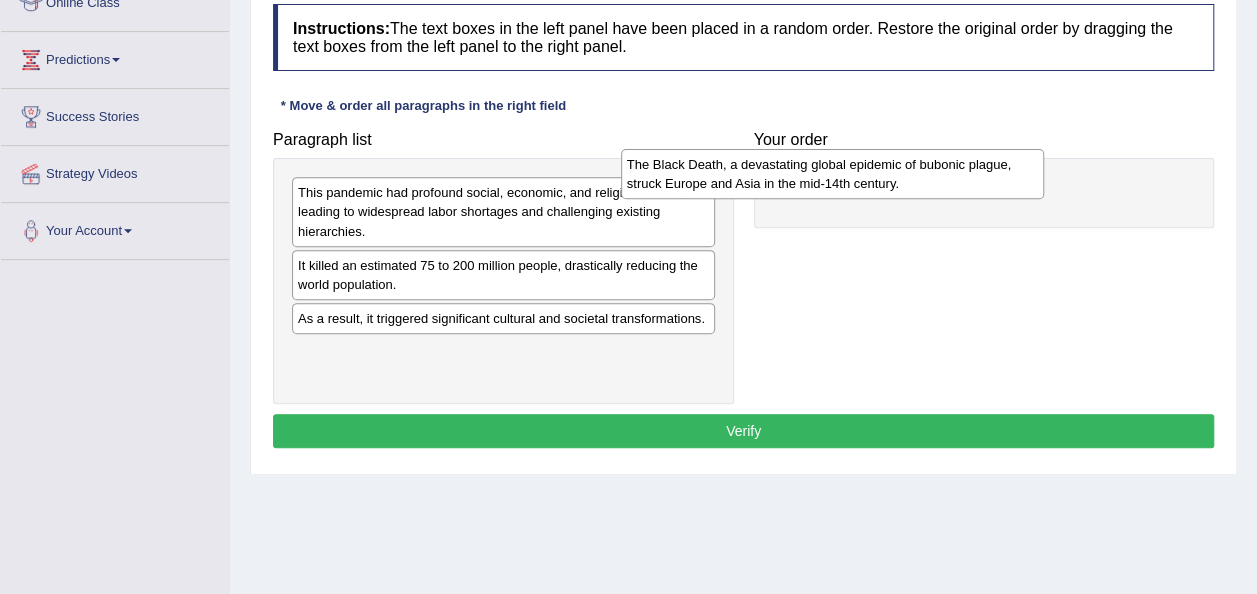 drag, startPoint x: 420, startPoint y: 322, endPoint x: 828, endPoint y: 170, distance: 435.39407 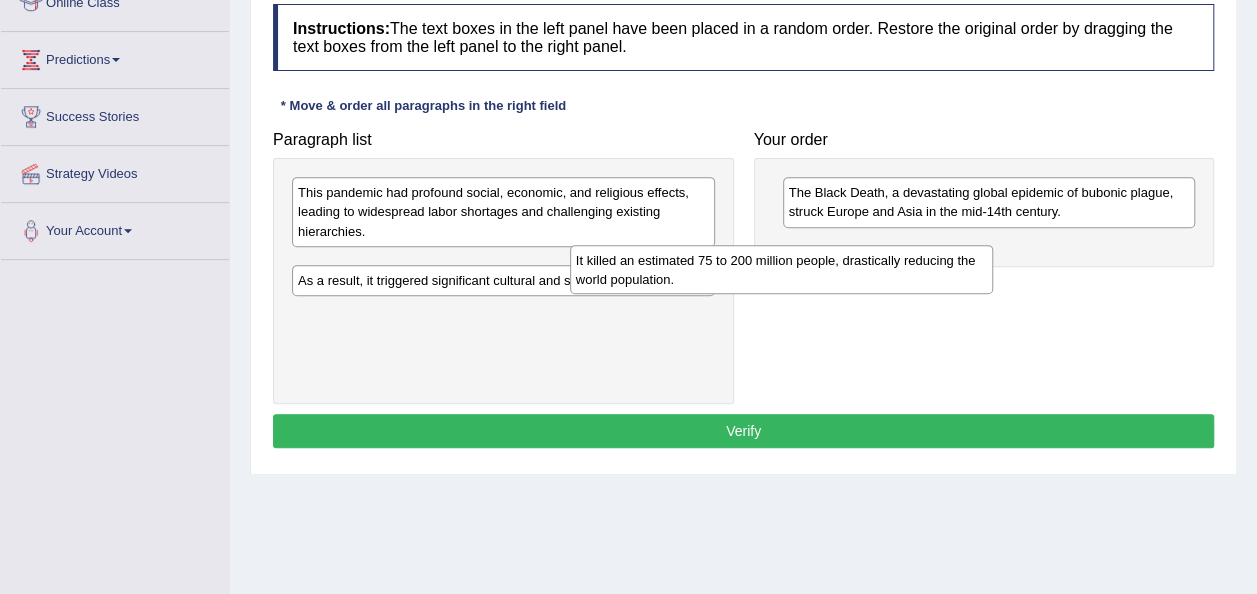 drag, startPoint x: 431, startPoint y: 285, endPoint x: 799, endPoint y: 284, distance: 368.00137 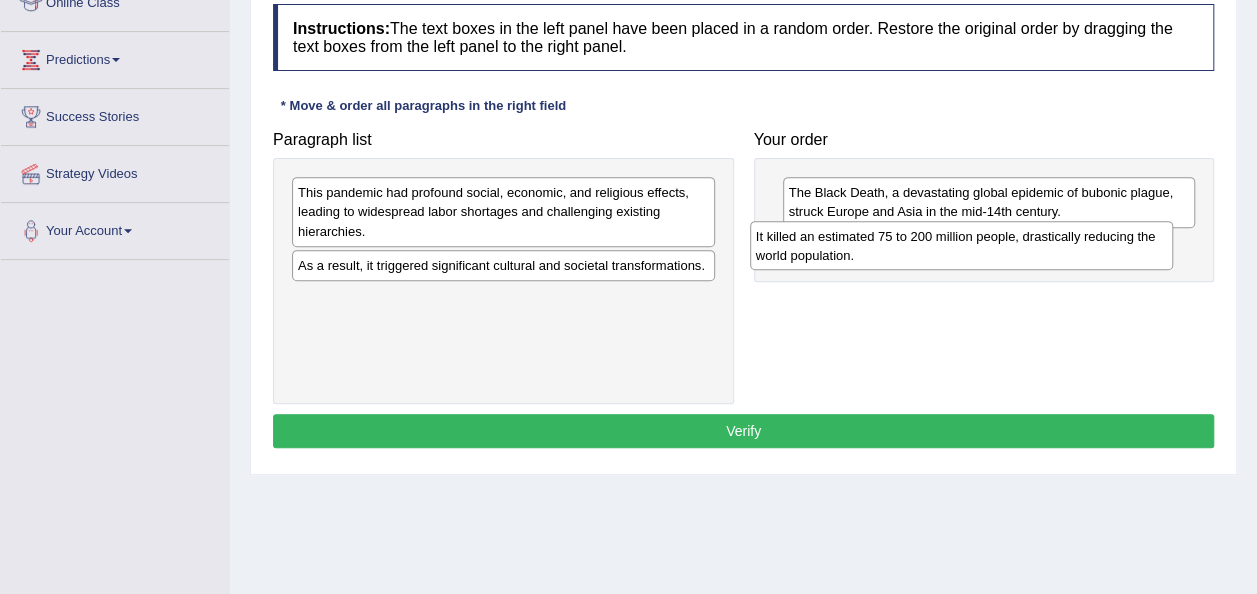 drag, startPoint x: 564, startPoint y: 281, endPoint x: 1074, endPoint y: 255, distance: 510.66232 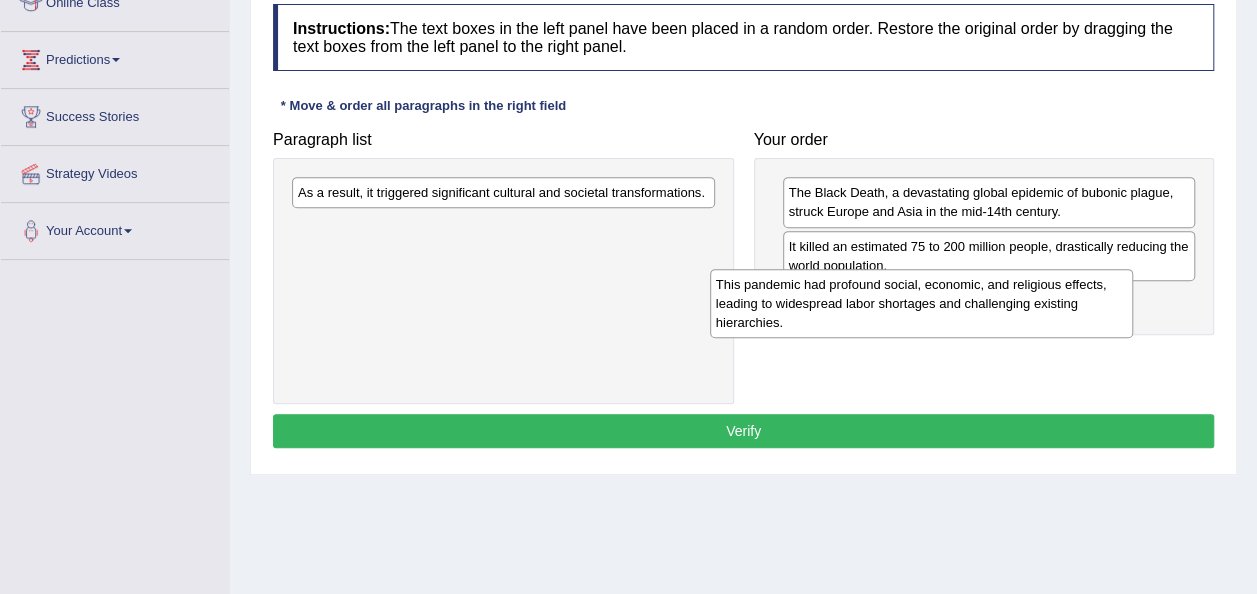 drag, startPoint x: 522, startPoint y: 225, endPoint x: 1013, endPoint y: 327, distance: 501.4828 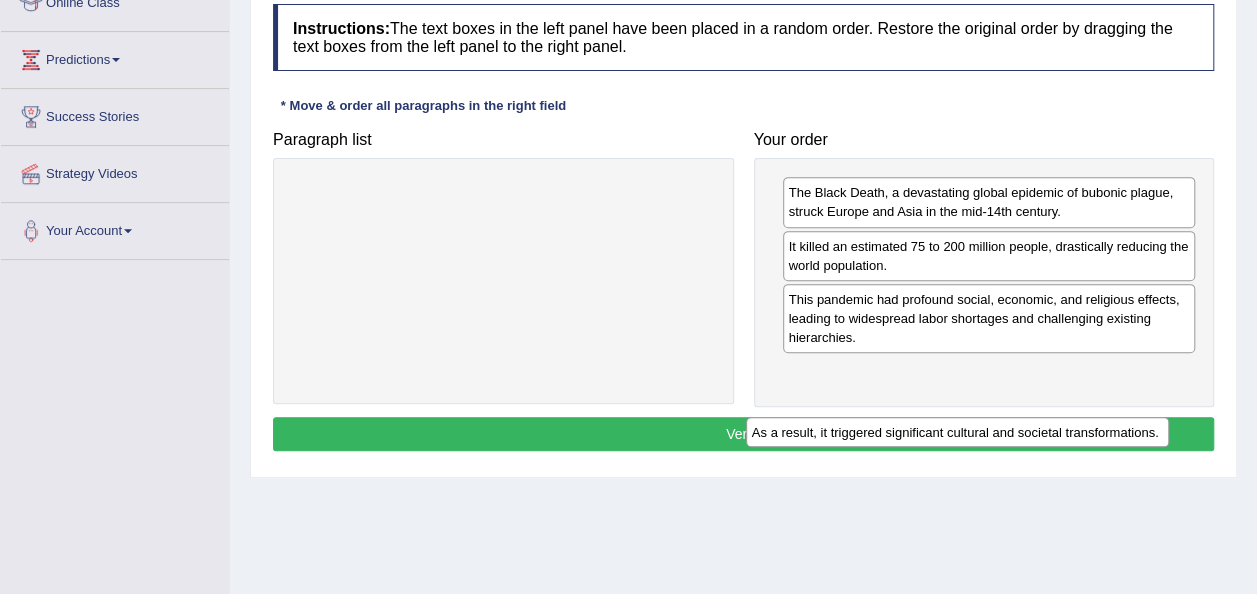 drag, startPoint x: 490, startPoint y: 188, endPoint x: 958, endPoint y: 420, distance: 522.3486 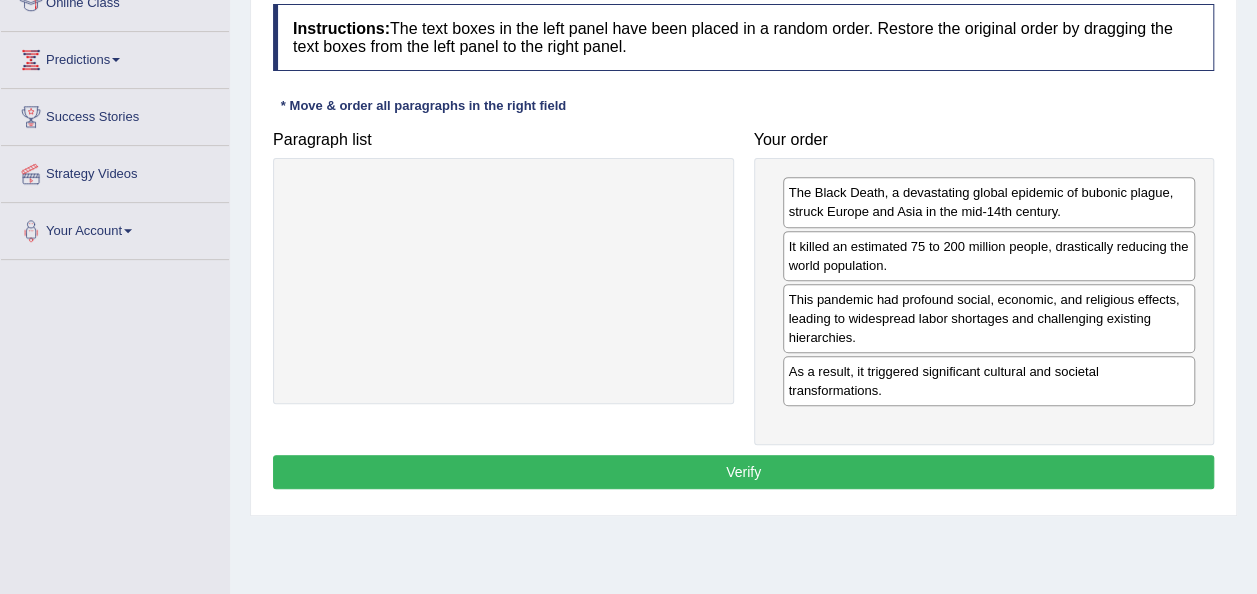 click on "Verify" at bounding box center (743, 472) 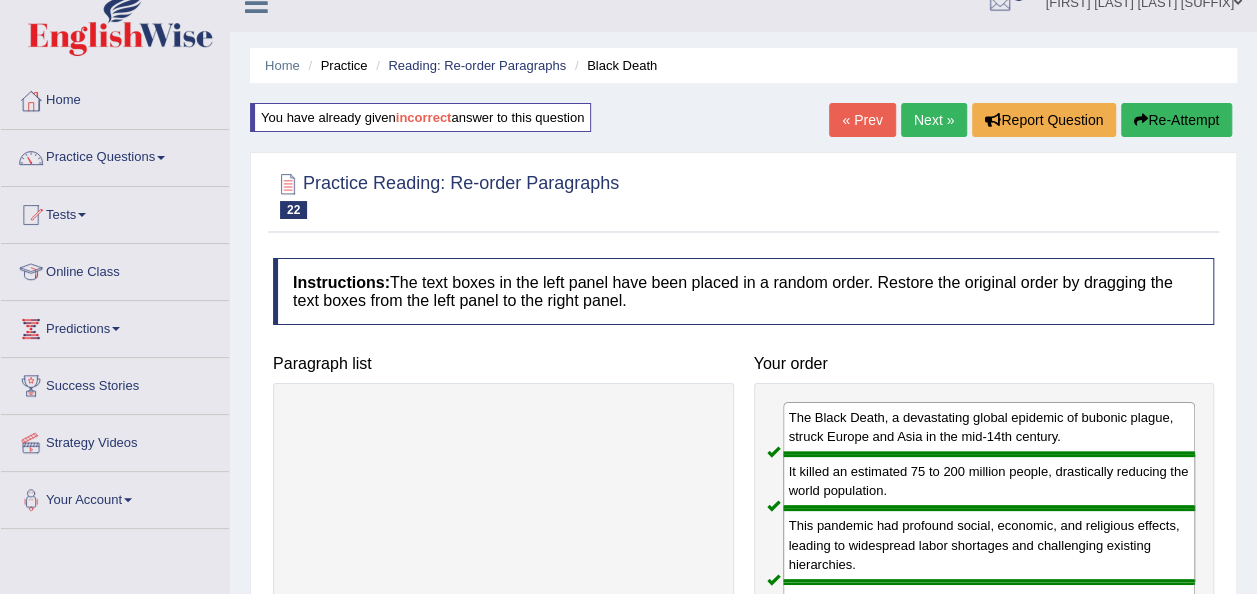 scroll, scrollTop: 16, scrollLeft: 0, axis: vertical 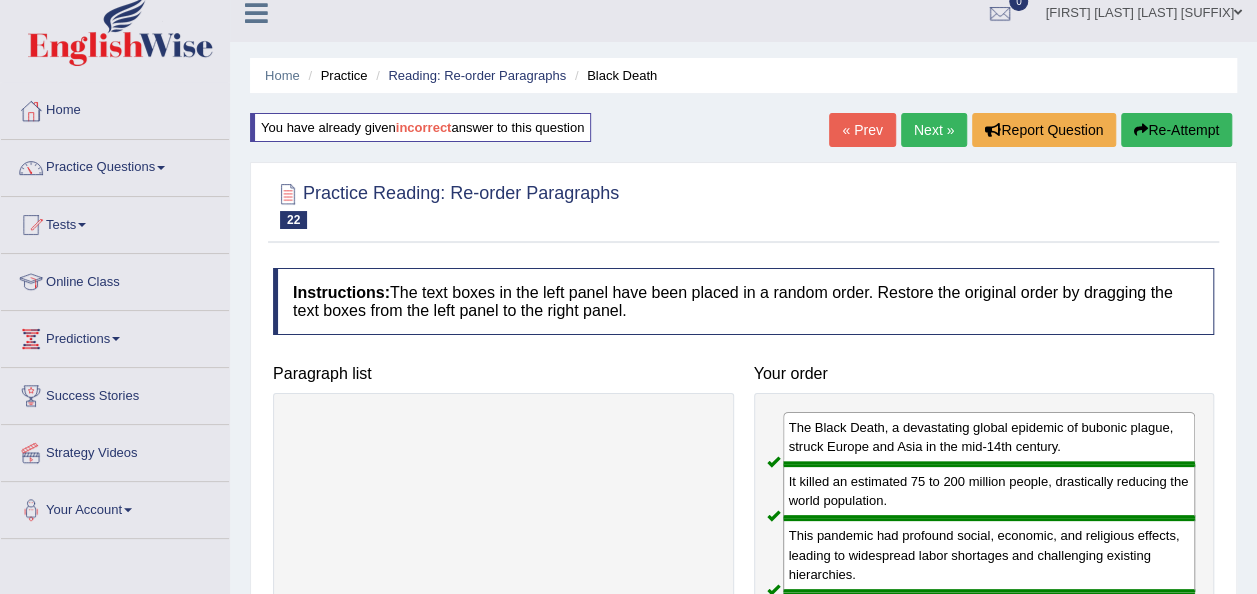 click on "Next »" at bounding box center (934, 130) 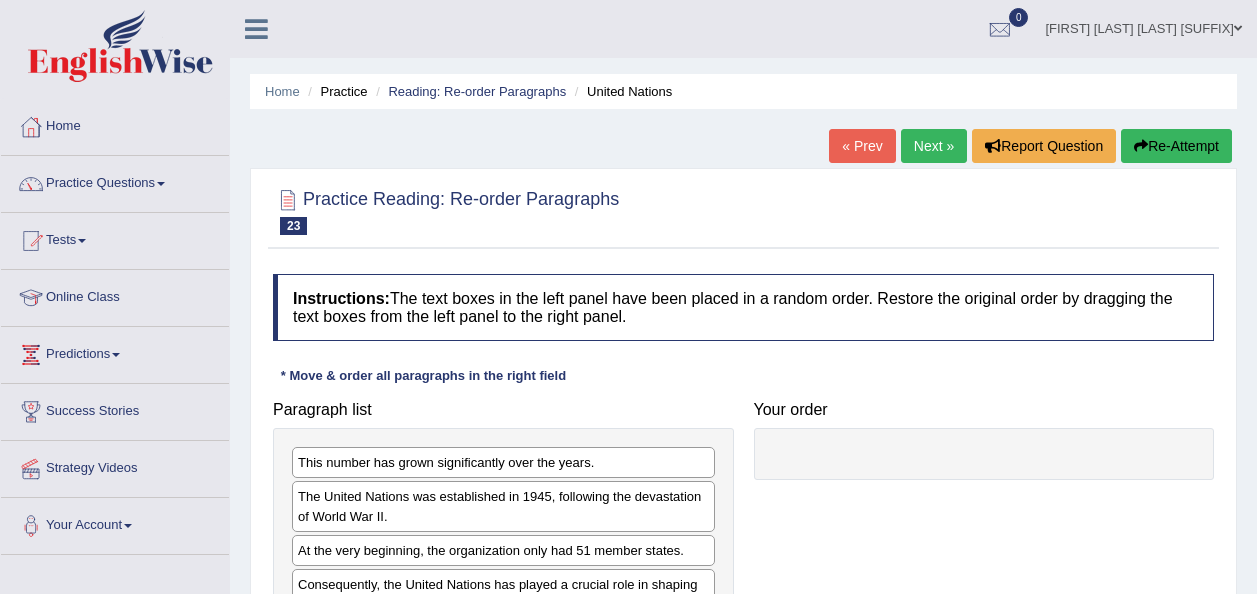scroll, scrollTop: 0, scrollLeft: 0, axis: both 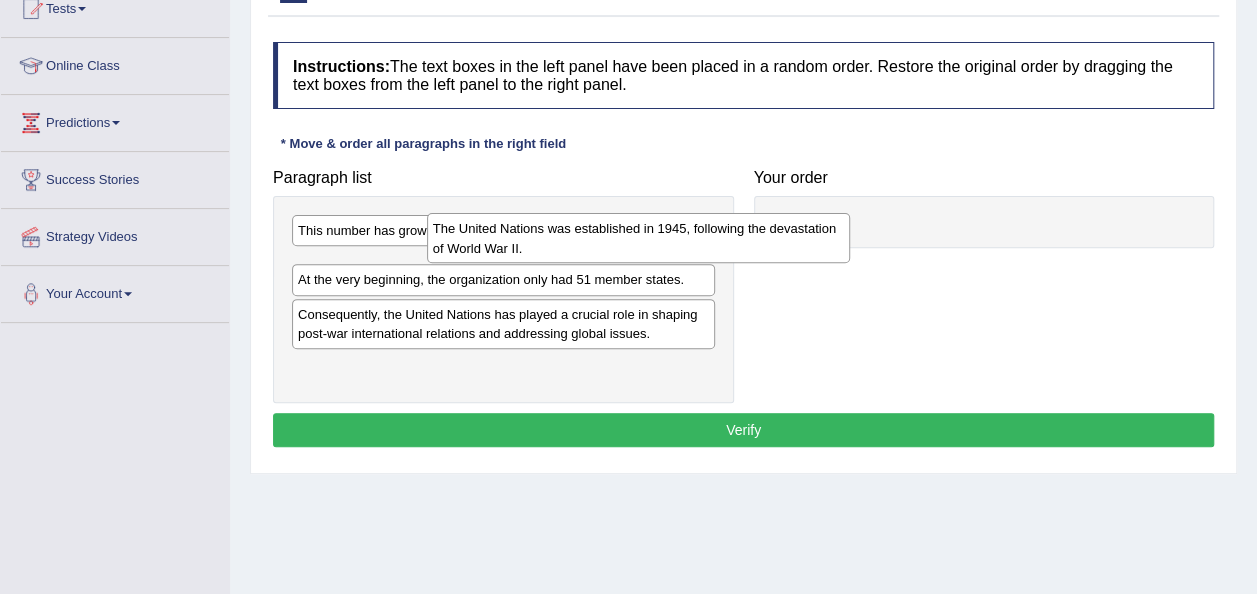 drag, startPoint x: 425, startPoint y: 281, endPoint x: 990, endPoint y: 206, distance: 569.9561 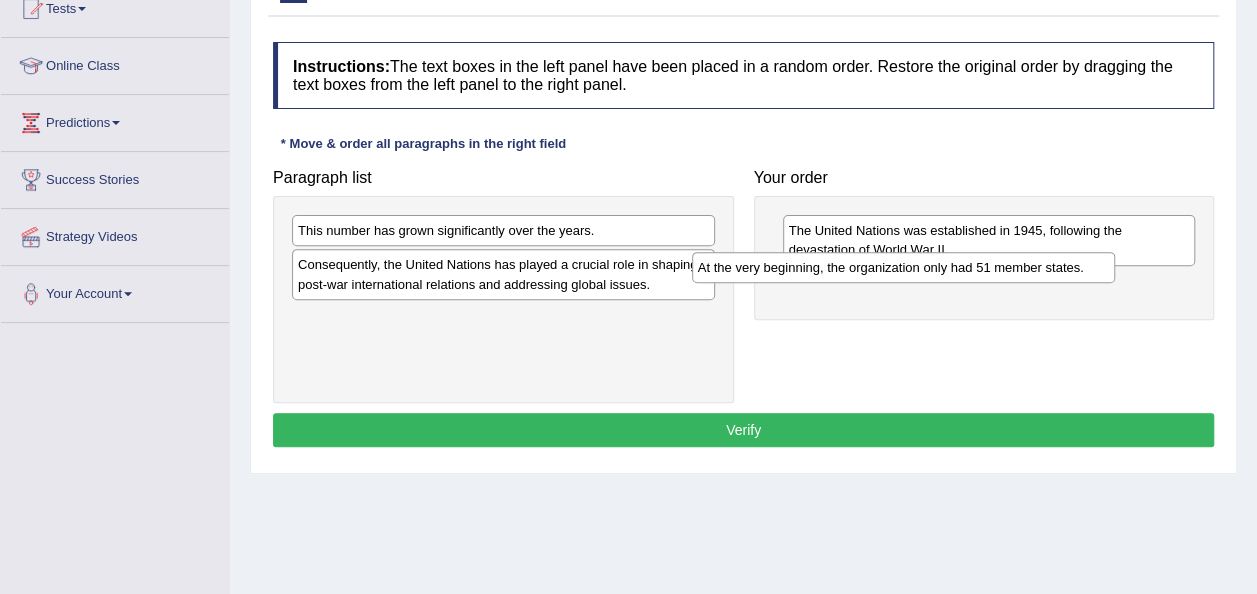 drag, startPoint x: 414, startPoint y: 268, endPoint x: 839, endPoint y: 272, distance: 425.01883 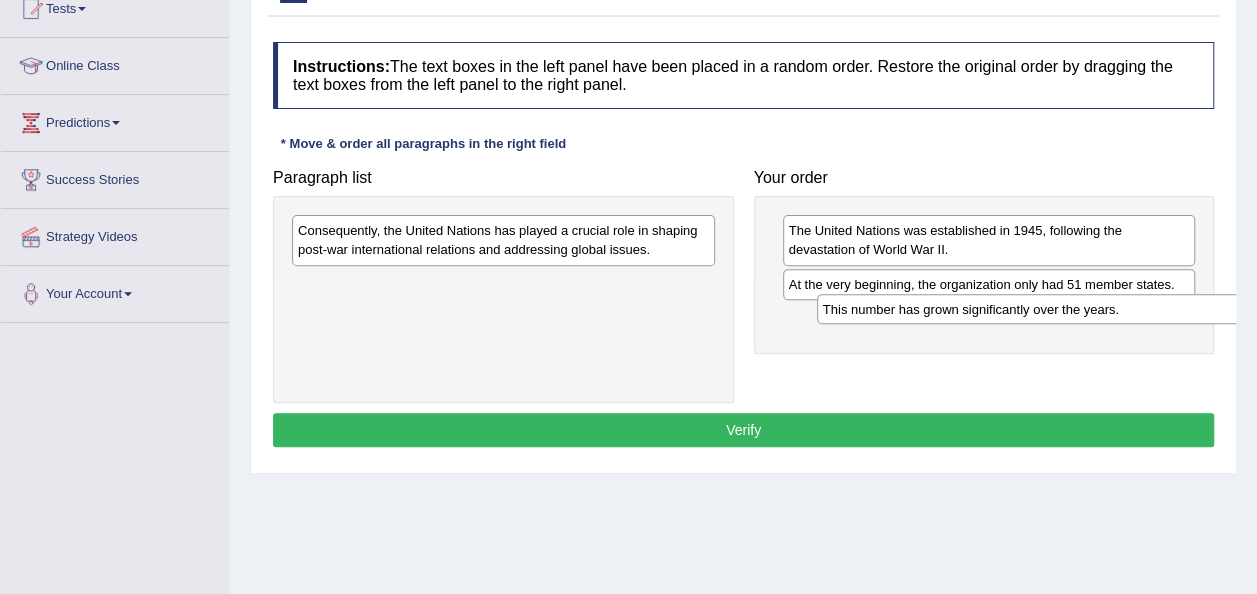 drag, startPoint x: 477, startPoint y: 222, endPoint x: 1006, endPoint y: 297, distance: 534.29016 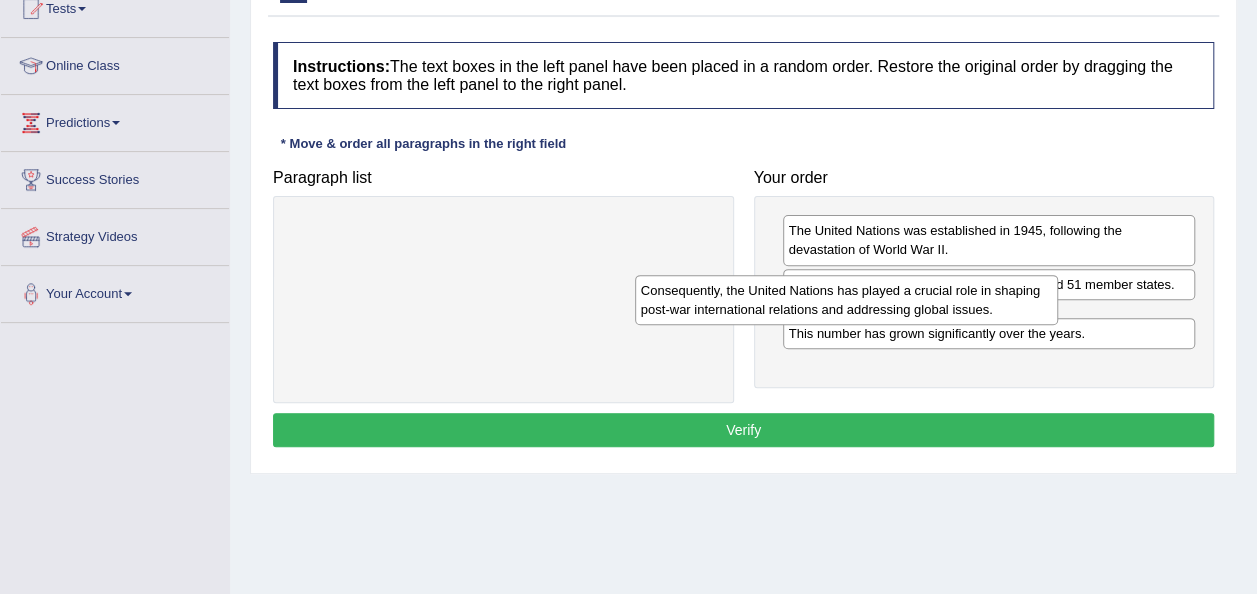 drag, startPoint x: 539, startPoint y: 249, endPoint x: 956, endPoint y: 356, distance: 430.509 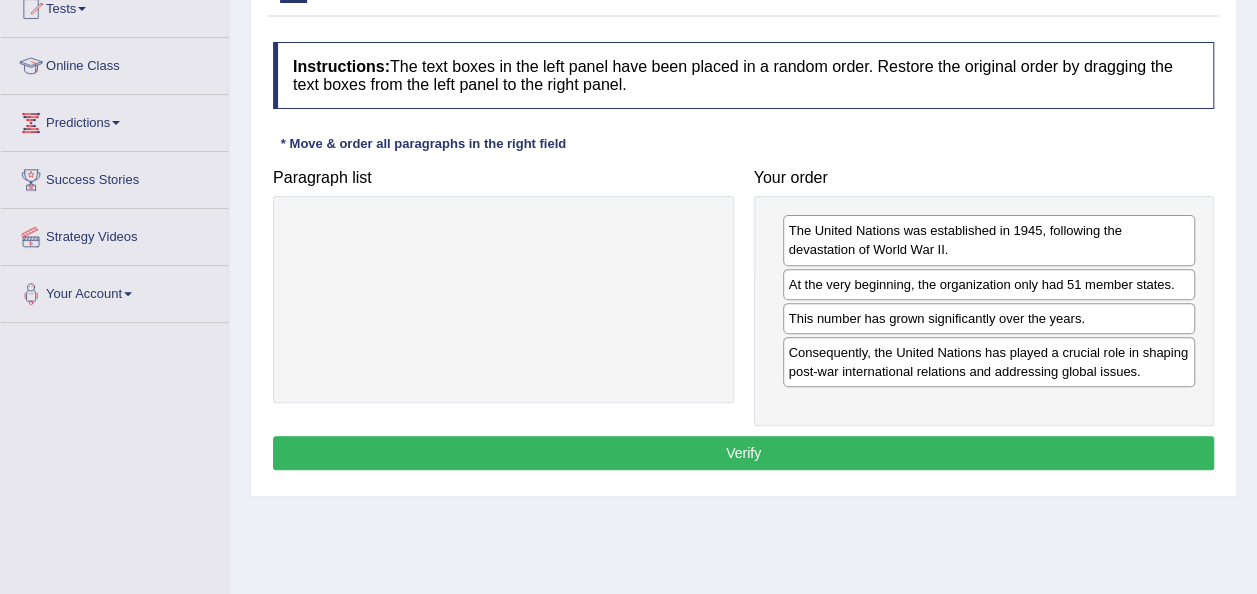 click on "Verify" at bounding box center [743, 453] 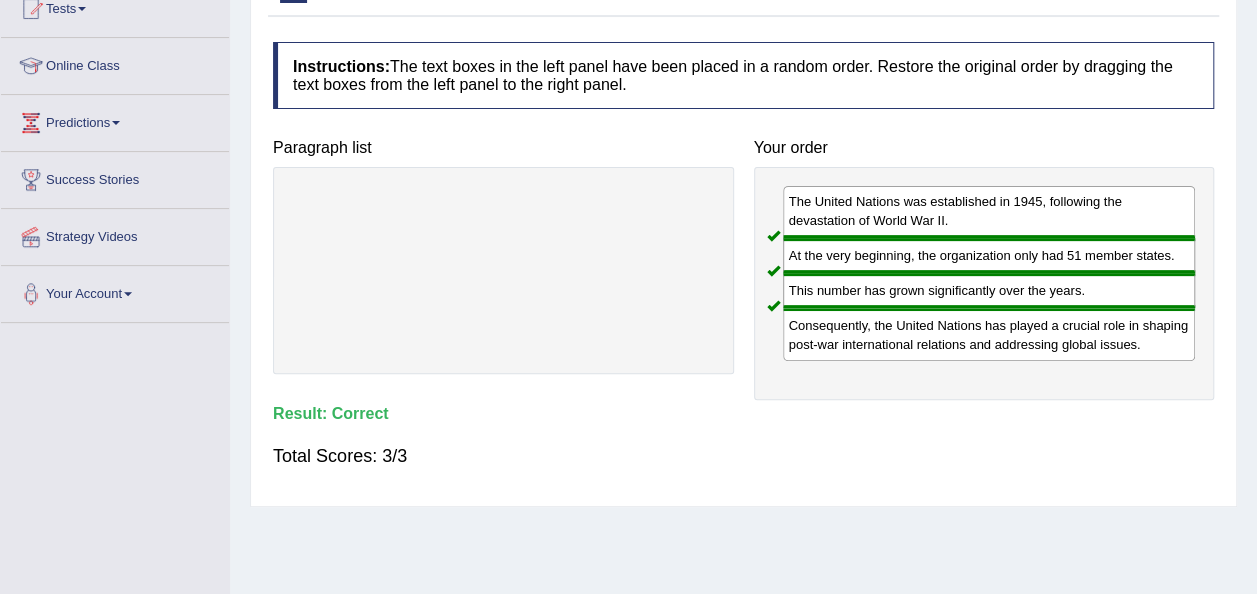 scroll, scrollTop: 0, scrollLeft: 0, axis: both 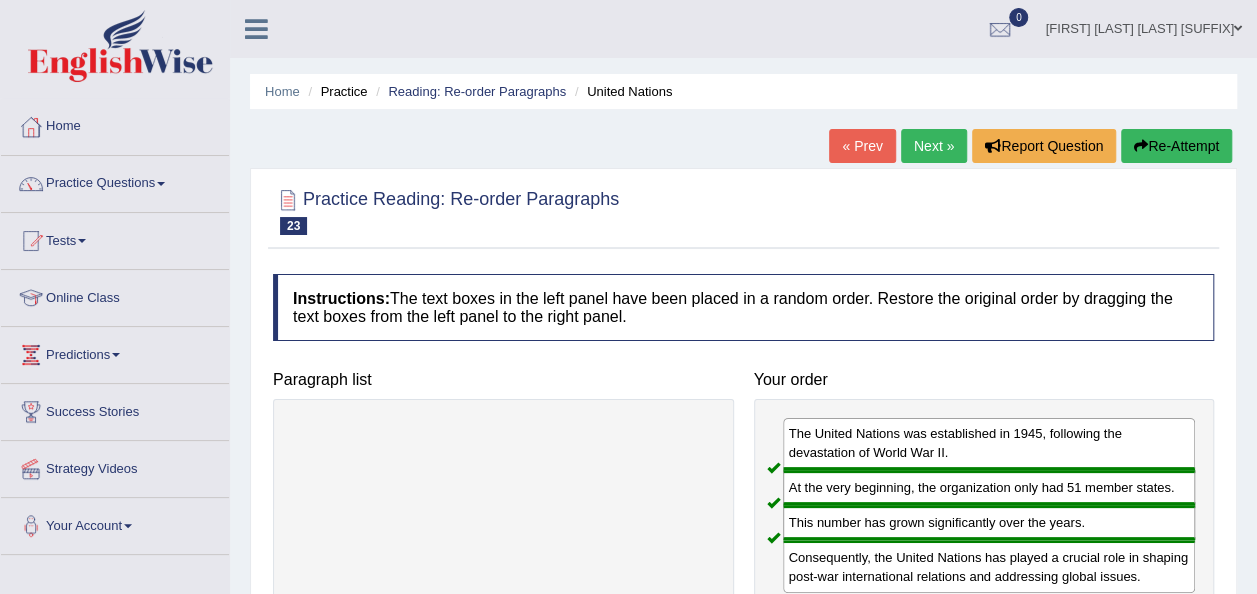 click on "Next »" at bounding box center [934, 146] 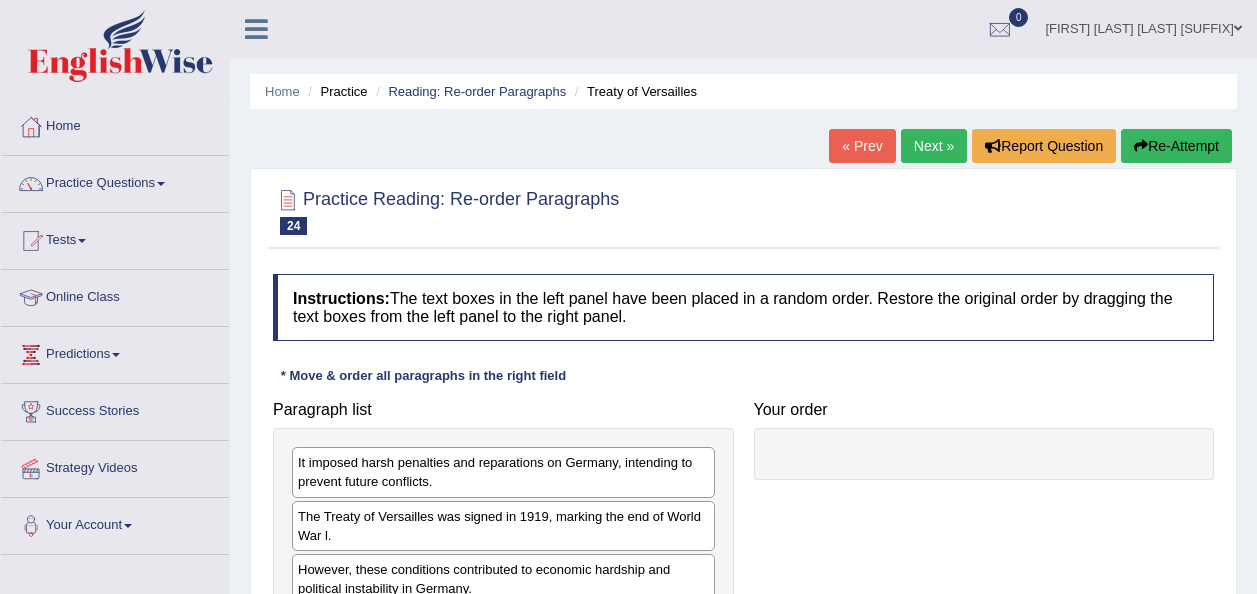 scroll, scrollTop: 0, scrollLeft: 0, axis: both 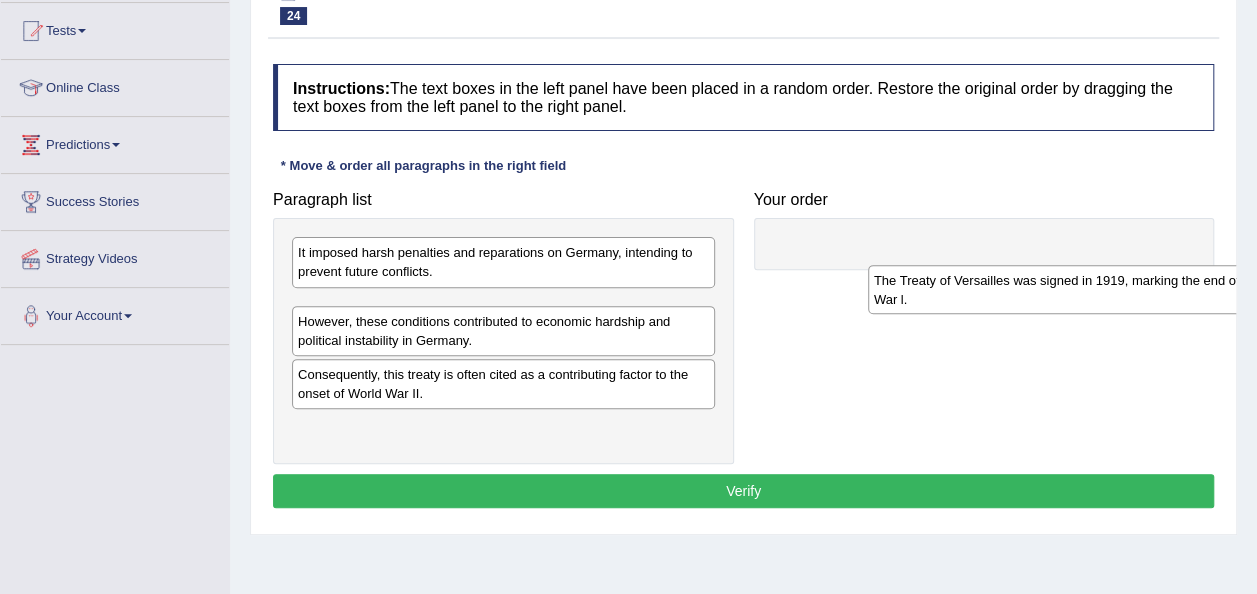 drag, startPoint x: 384, startPoint y: 325, endPoint x: 984, endPoint y: 299, distance: 600.56305 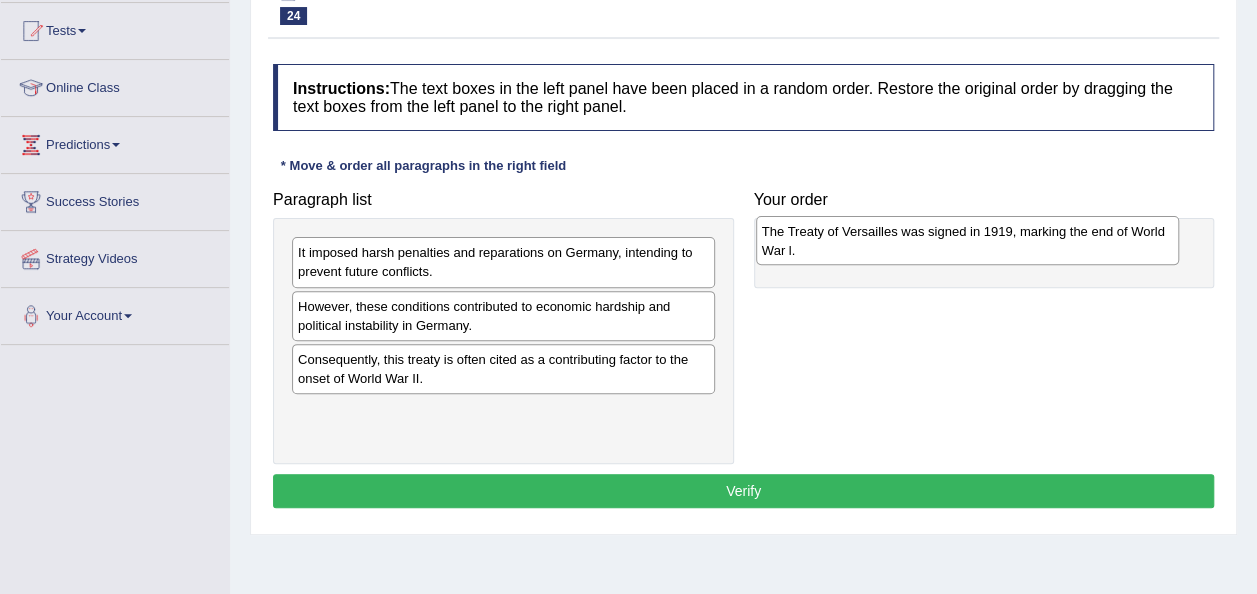 drag, startPoint x: 486, startPoint y: 314, endPoint x: 950, endPoint y: 240, distance: 469.8638 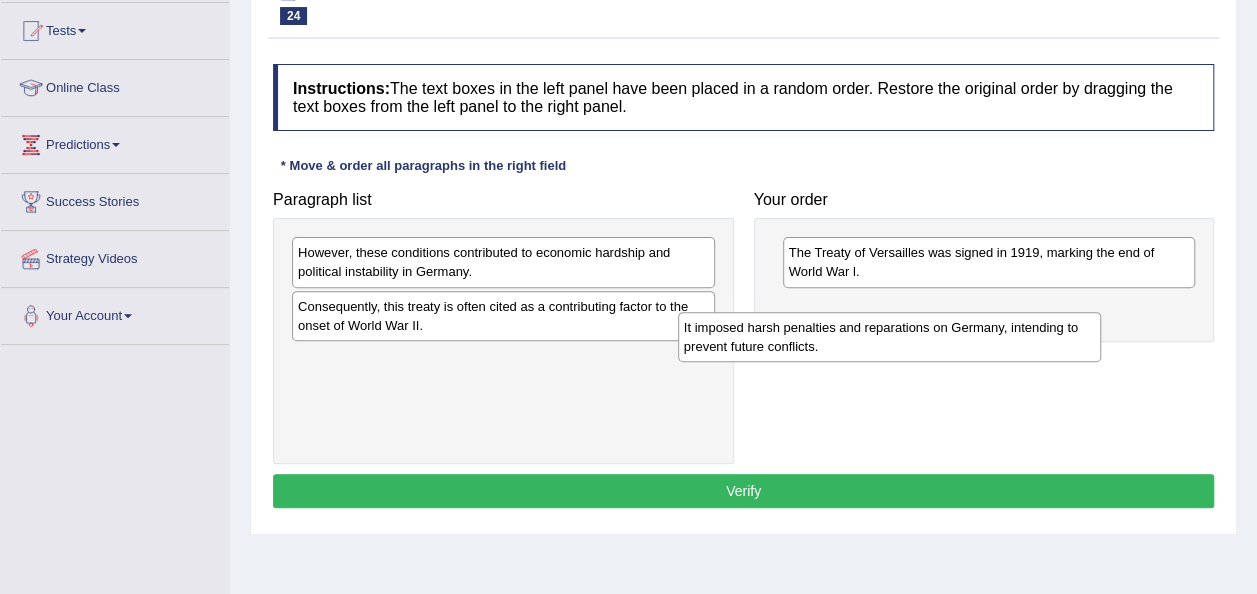 drag, startPoint x: 504, startPoint y: 273, endPoint x: 910, endPoint y: 350, distance: 413.2372 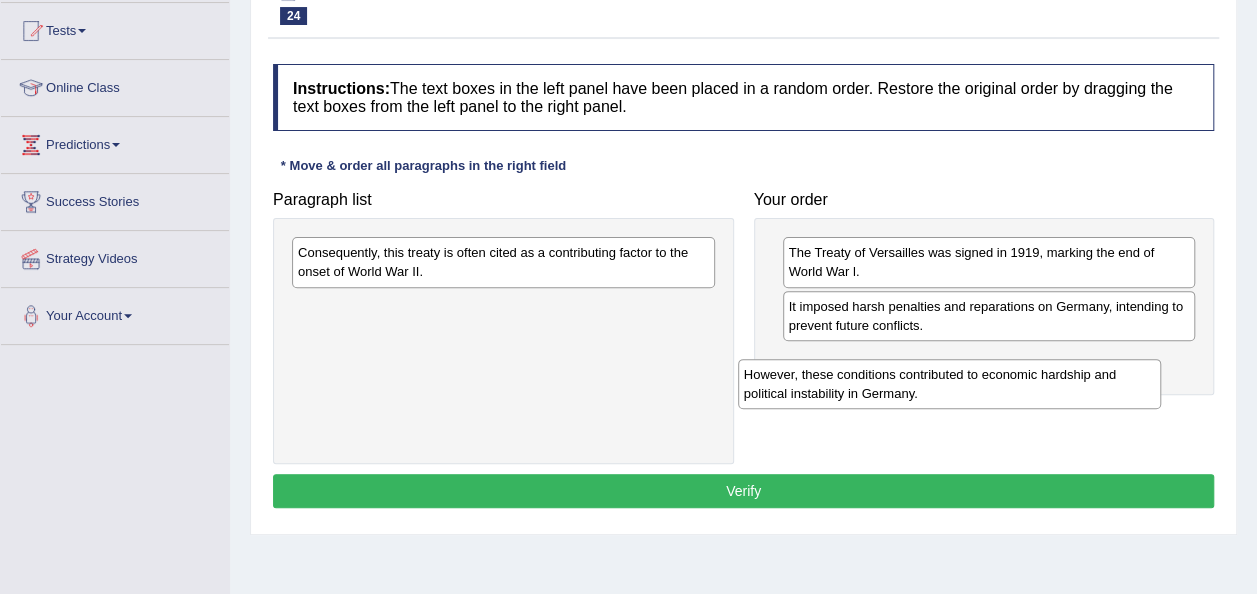 drag, startPoint x: 345, startPoint y: 271, endPoint x: 801, endPoint y: 399, distance: 473.62433 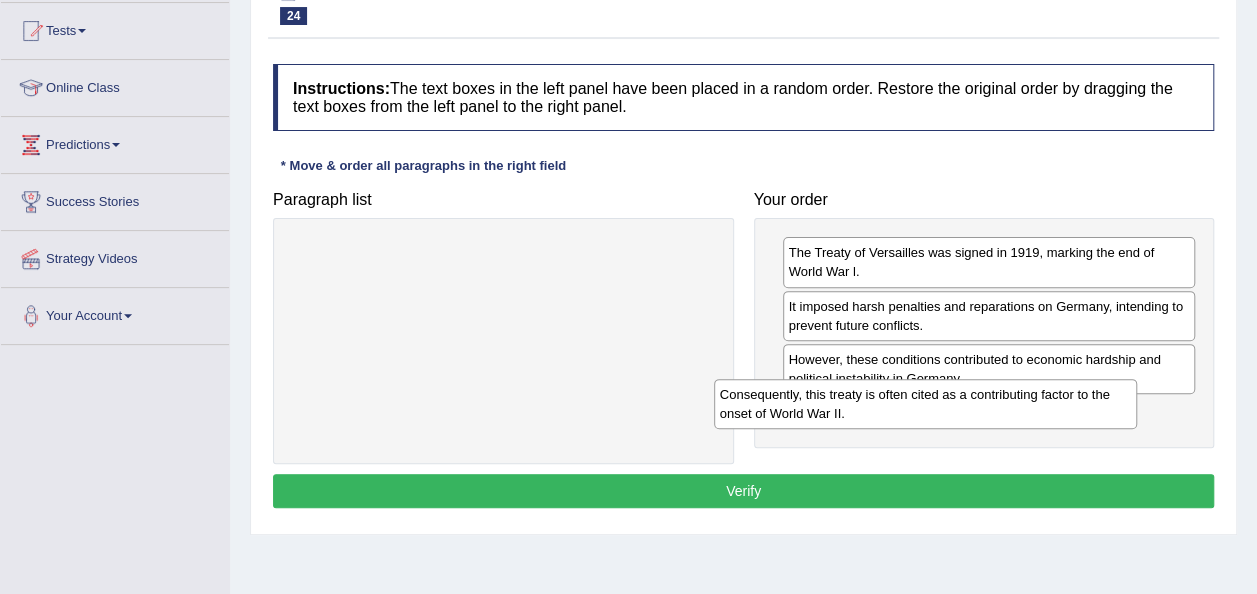 drag, startPoint x: 386, startPoint y: 258, endPoint x: 876, endPoint y: 407, distance: 512.1533 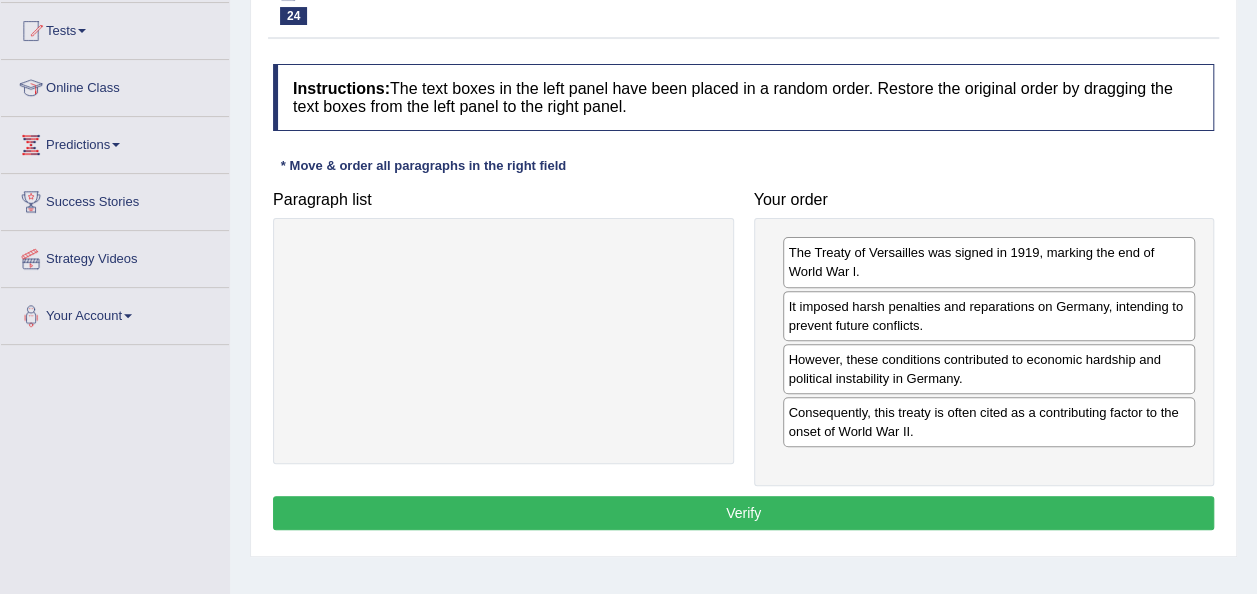 click on "Verify" at bounding box center (743, 513) 